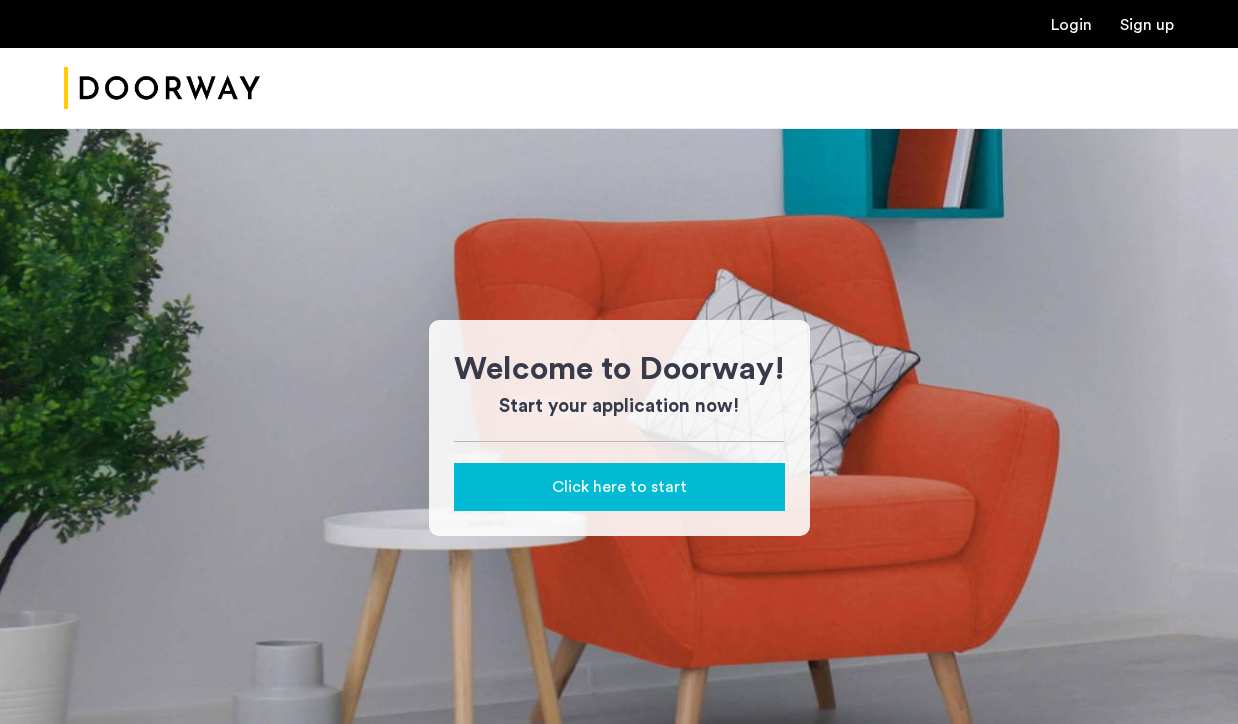 scroll, scrollTop: 0, scrollLeft: 0, axis: both 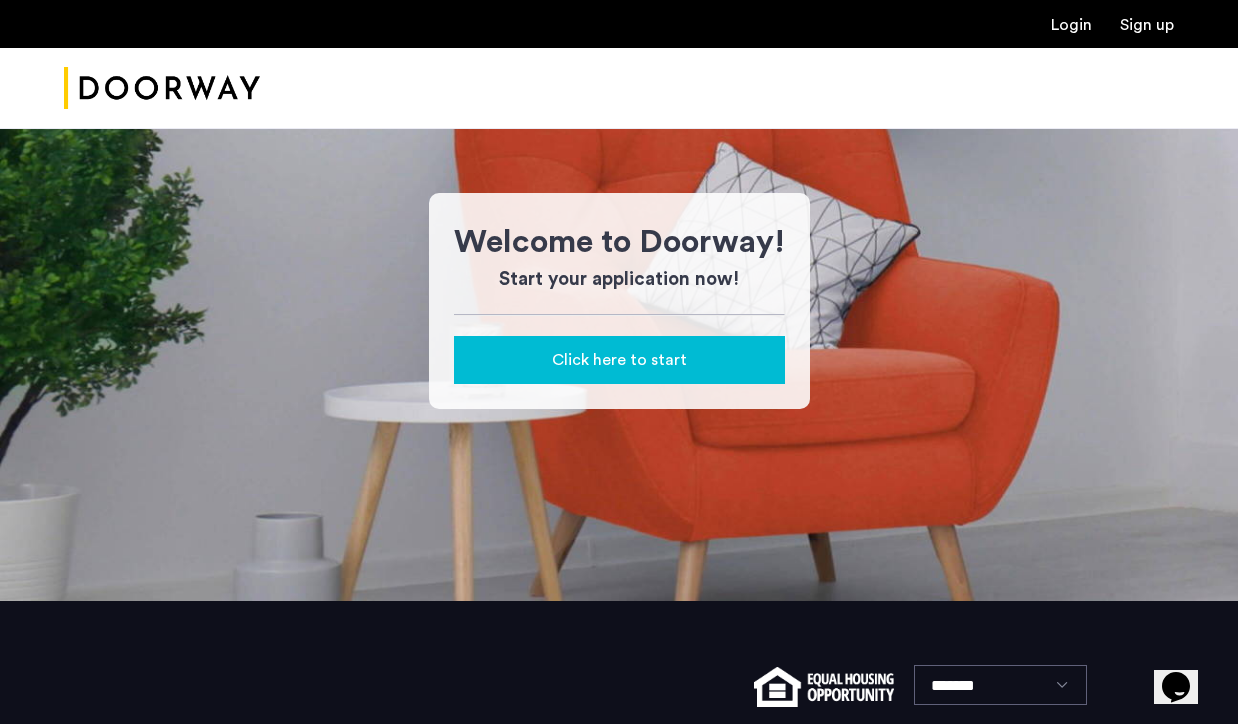 click on "Login" at bounding box center [1071, 25] 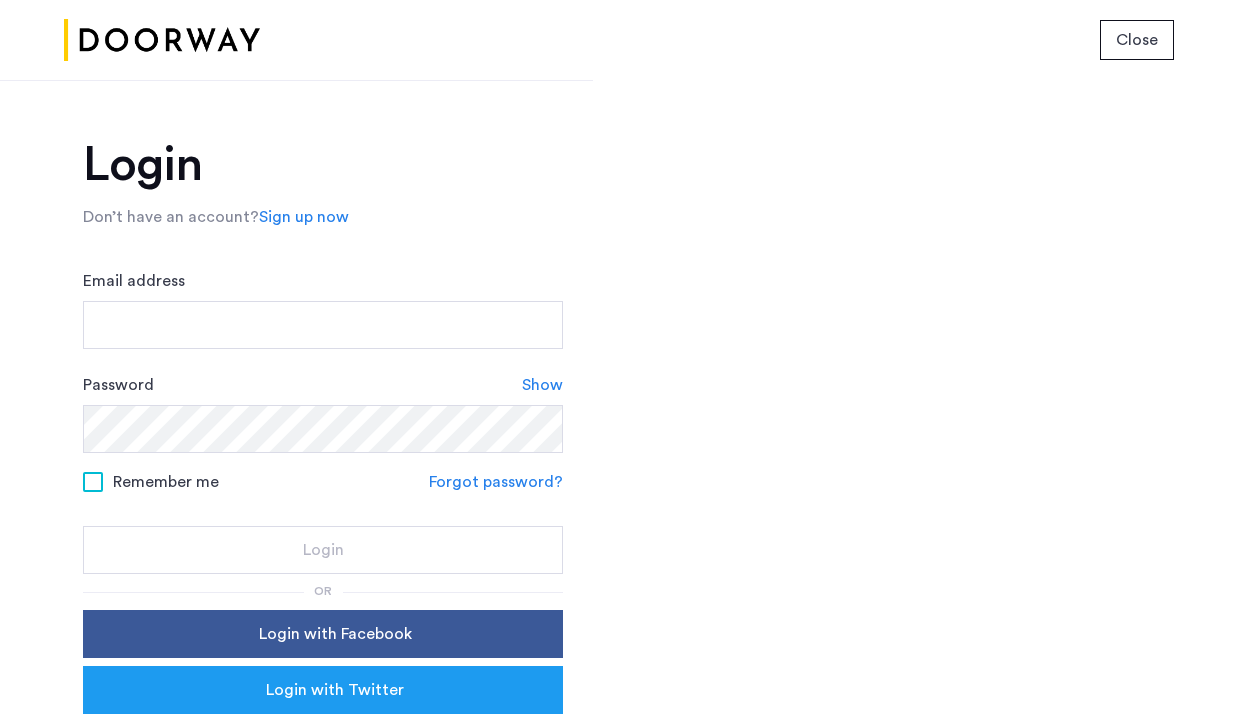 scroll, scrollTop: 0, scrollLeft: 0, axis: both 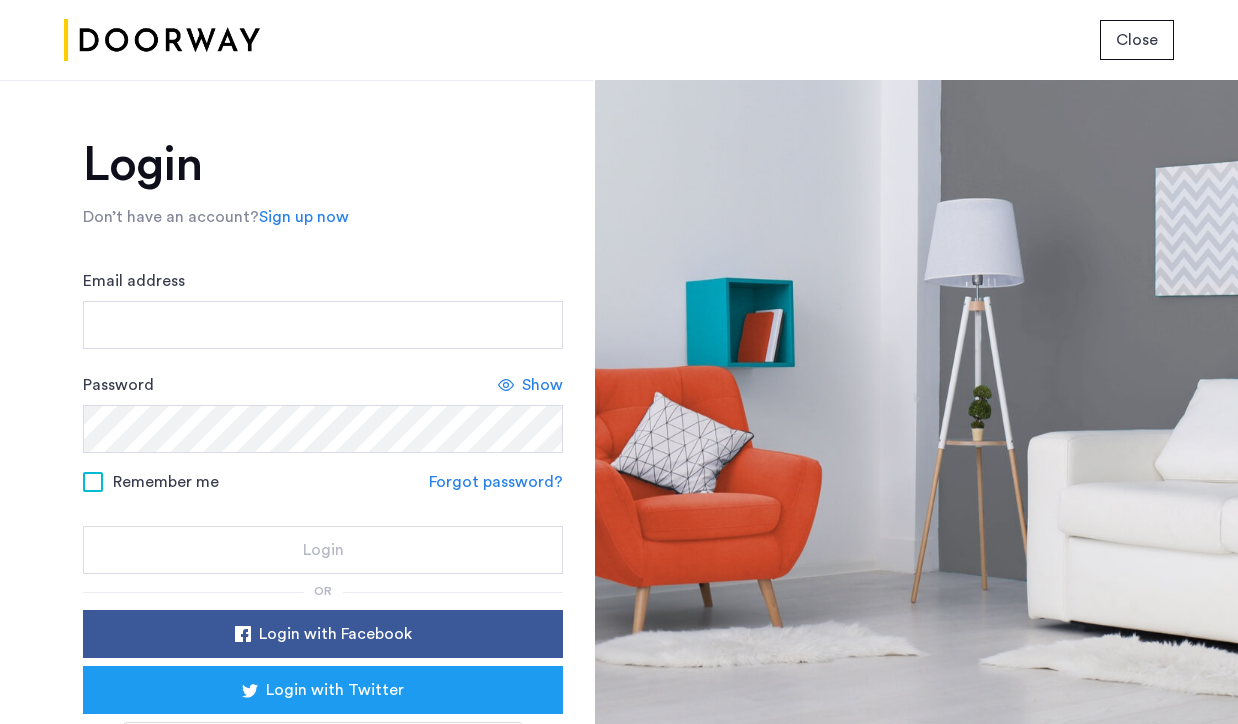 click on "Email address" 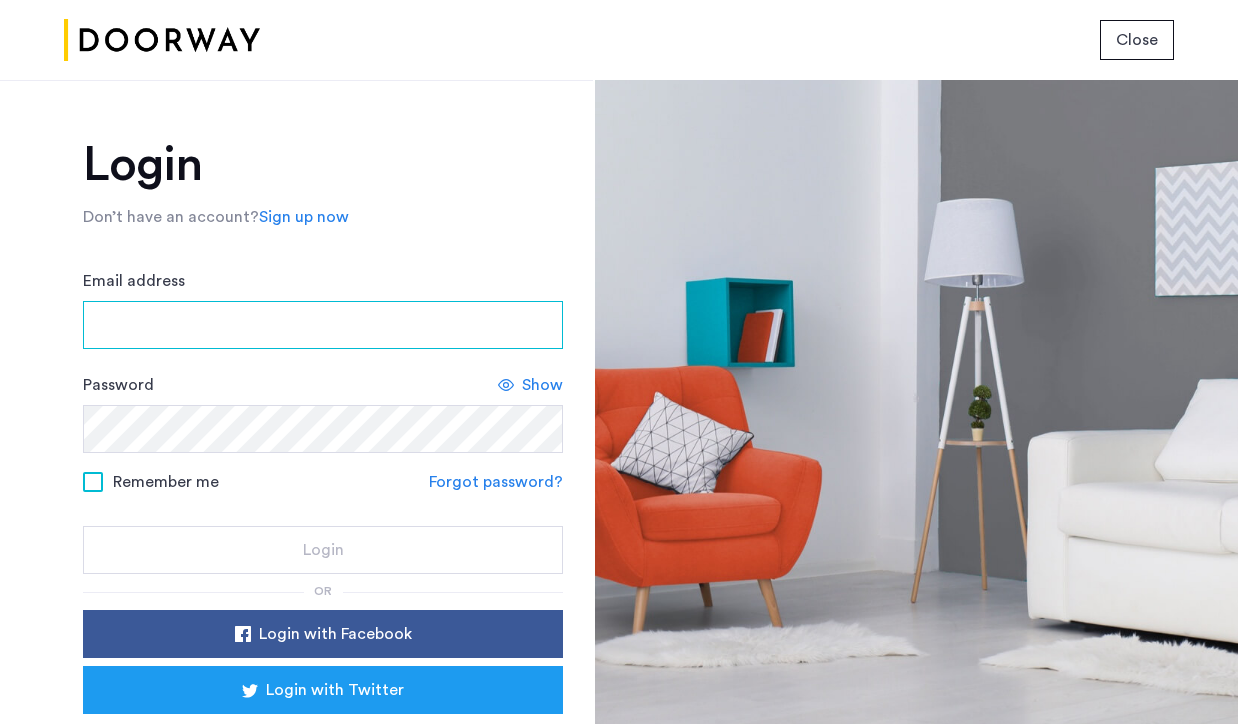 click on "Email address" at bounding box center (323, 325) 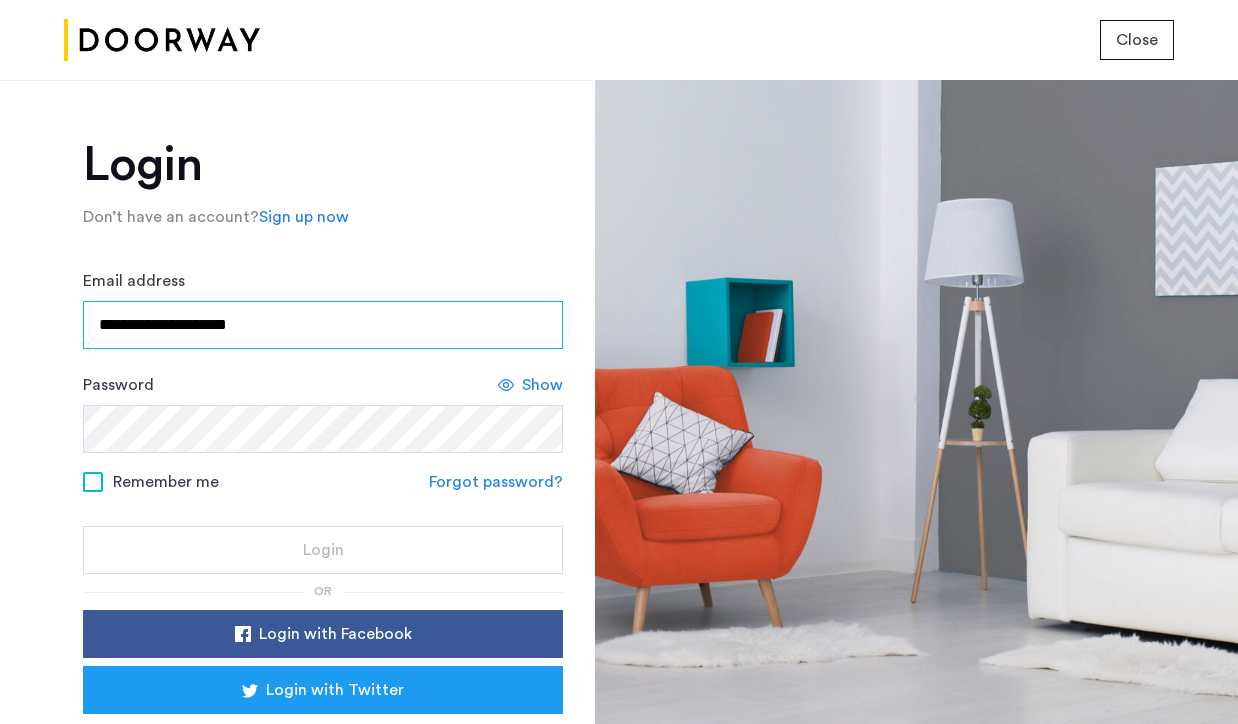 type on "**********" 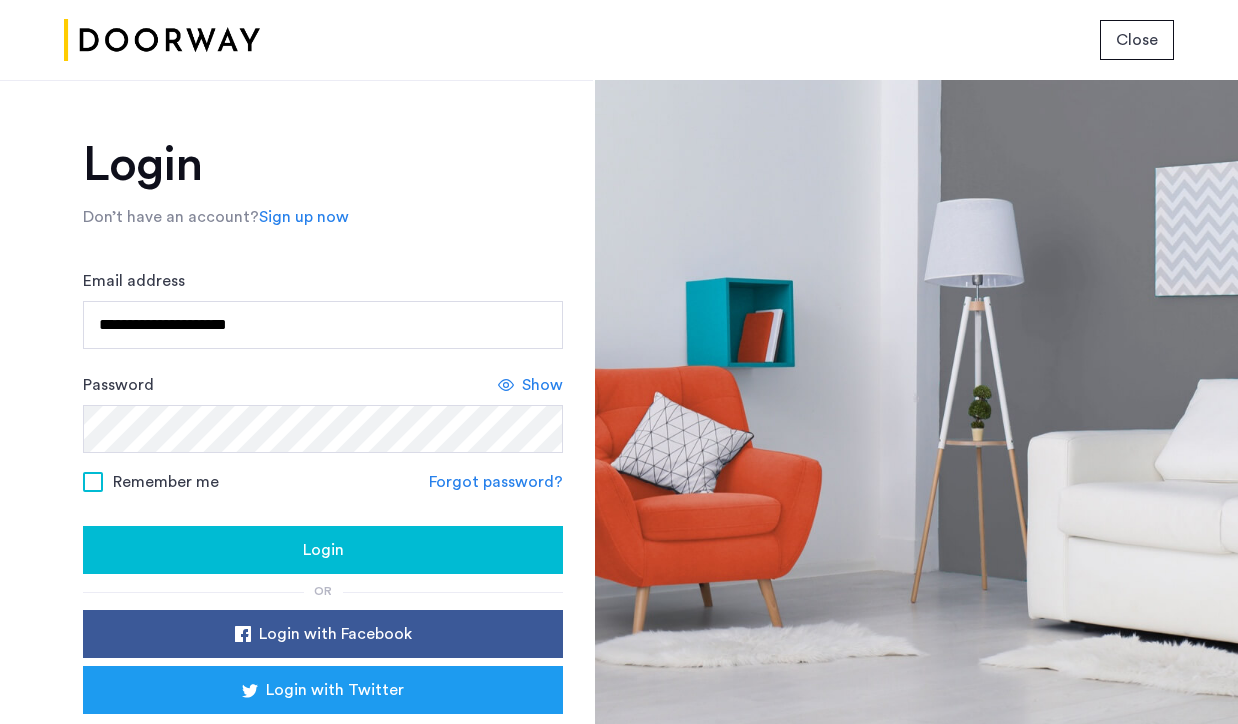 click on "Remember me" 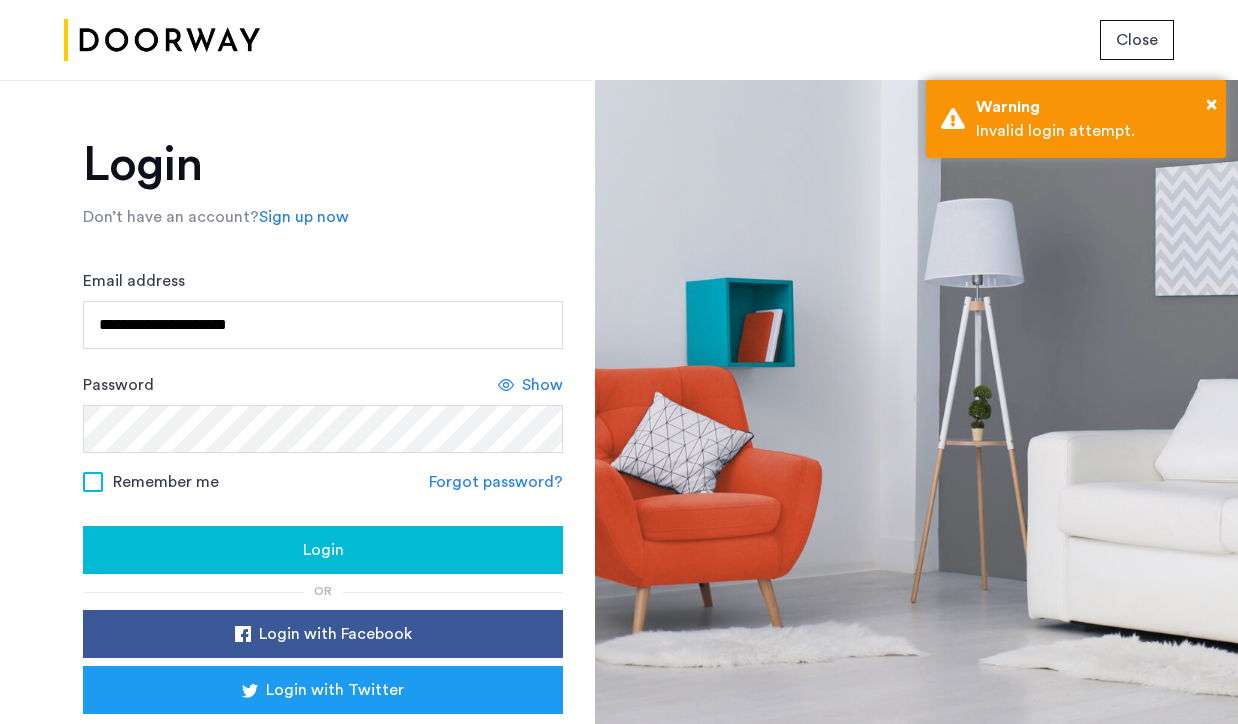 click on "Show" 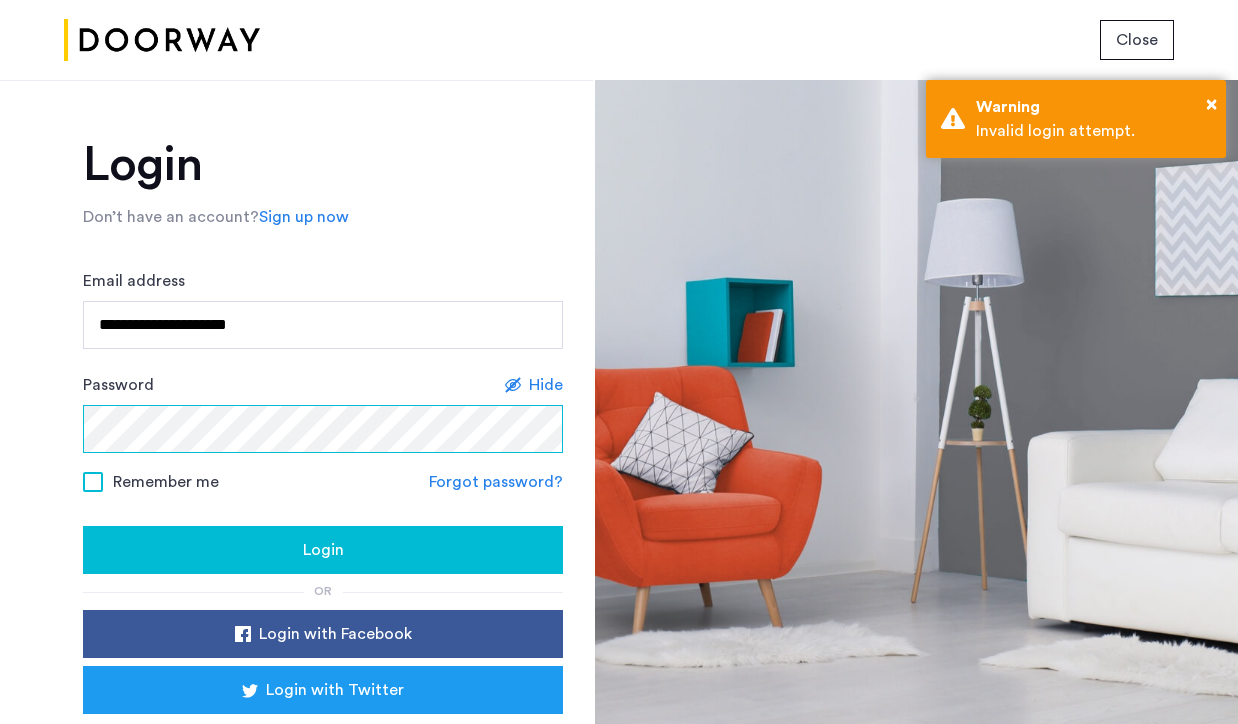 click on "**********" at bounding box center (619, 362) 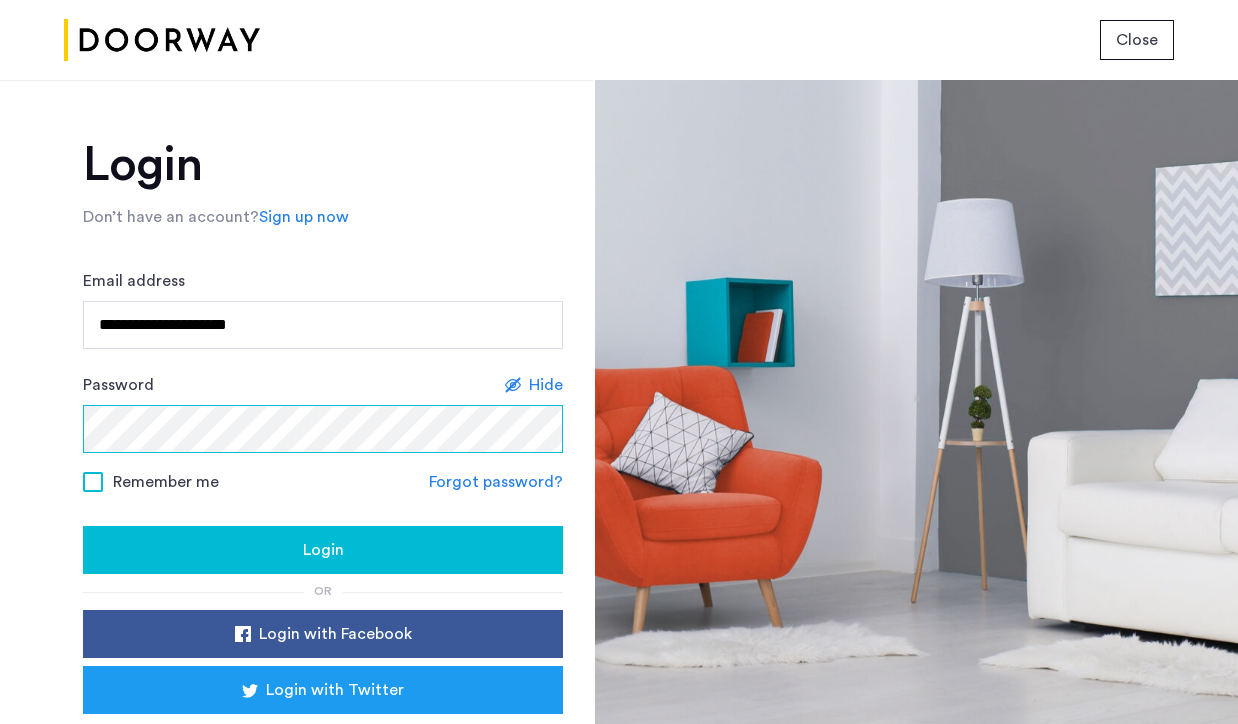 click on "Login" 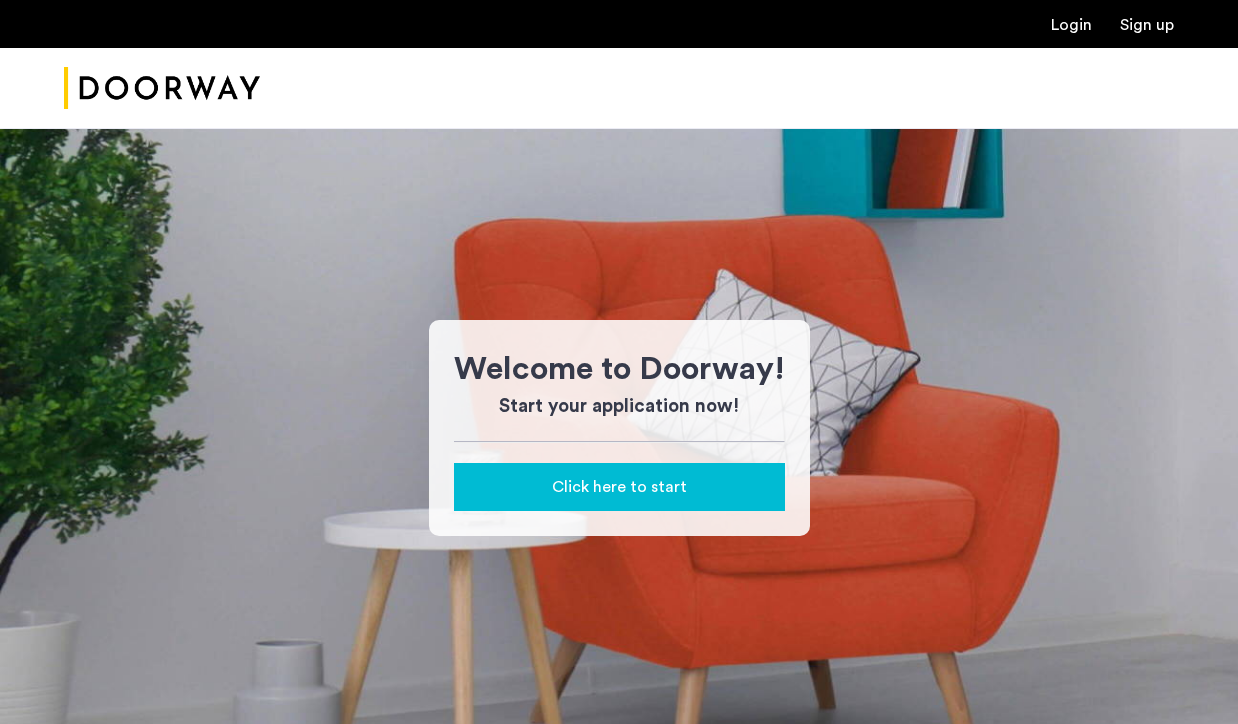 scroll, scrollTop: 0, scrollLeft: 0, axis: both 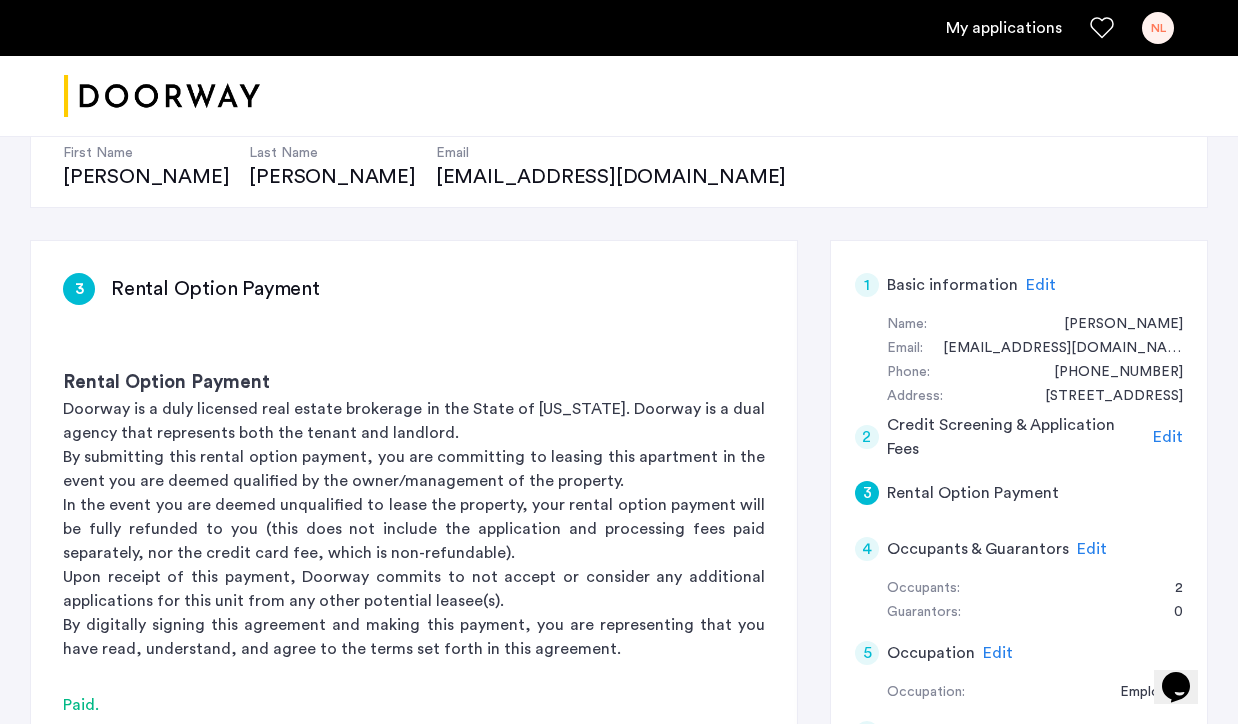 click on "Edit" 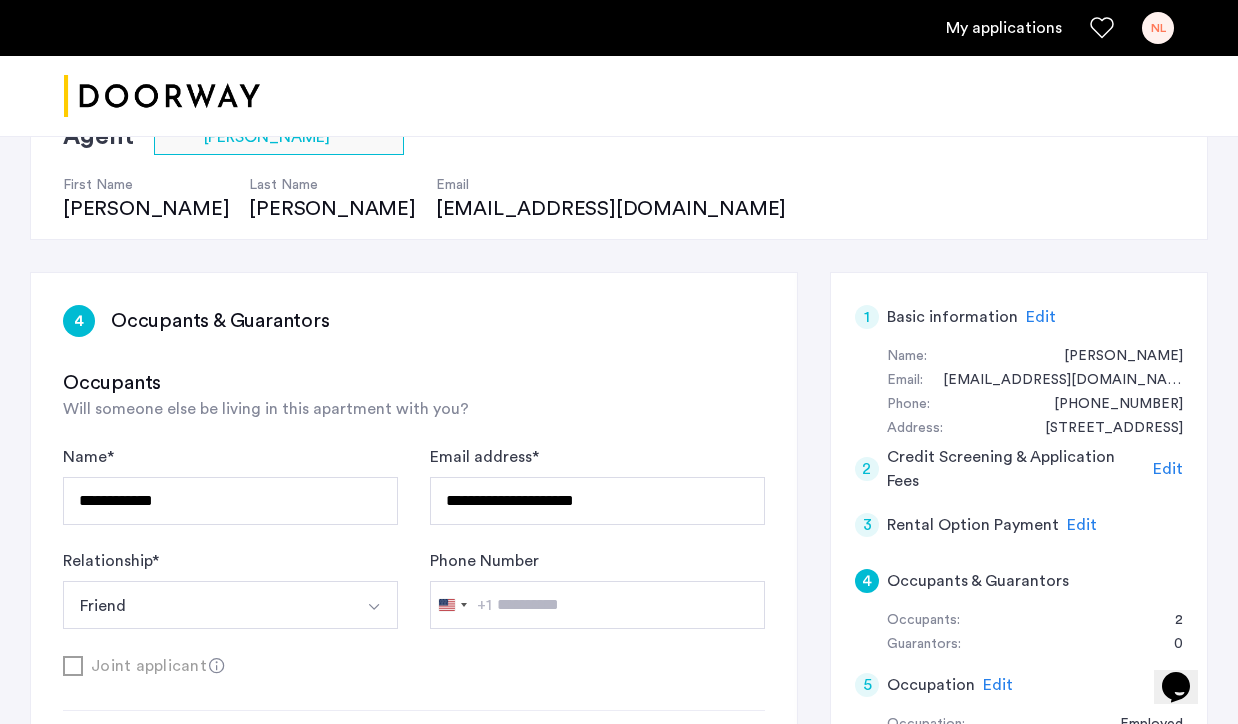 scroll, scrollTop: 170, scrollLeft: 0, axis: vertical 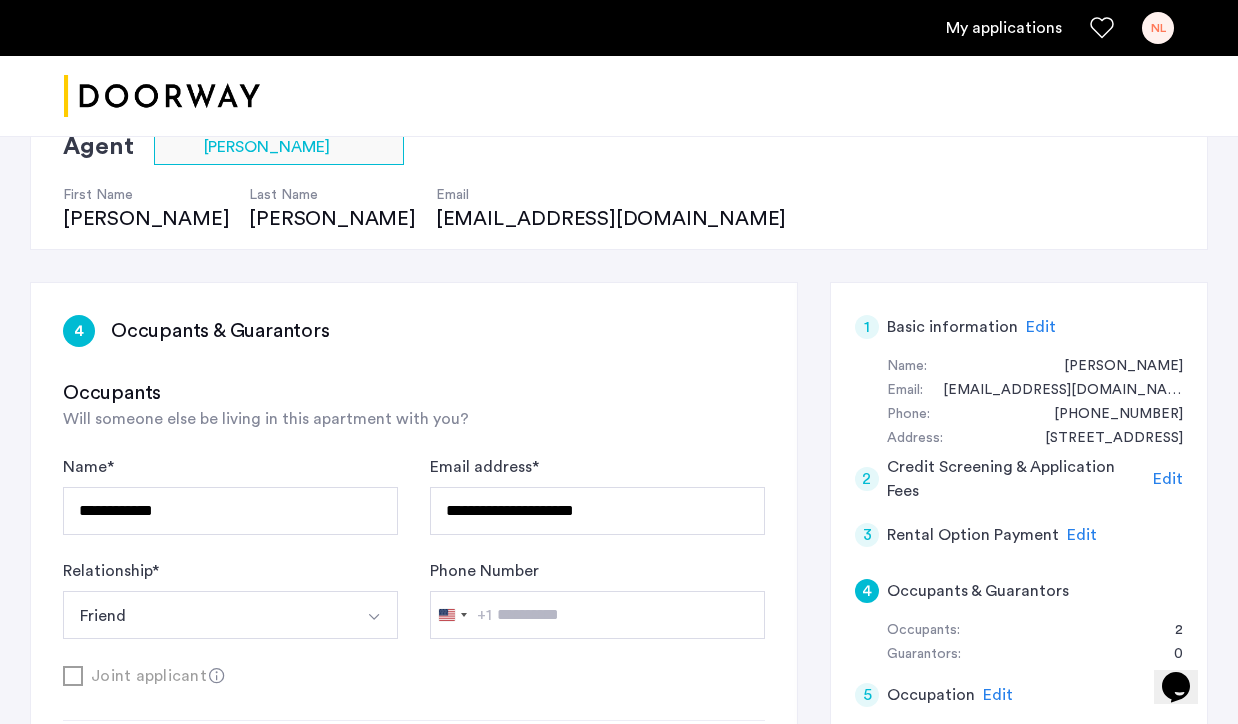 click on "**********" 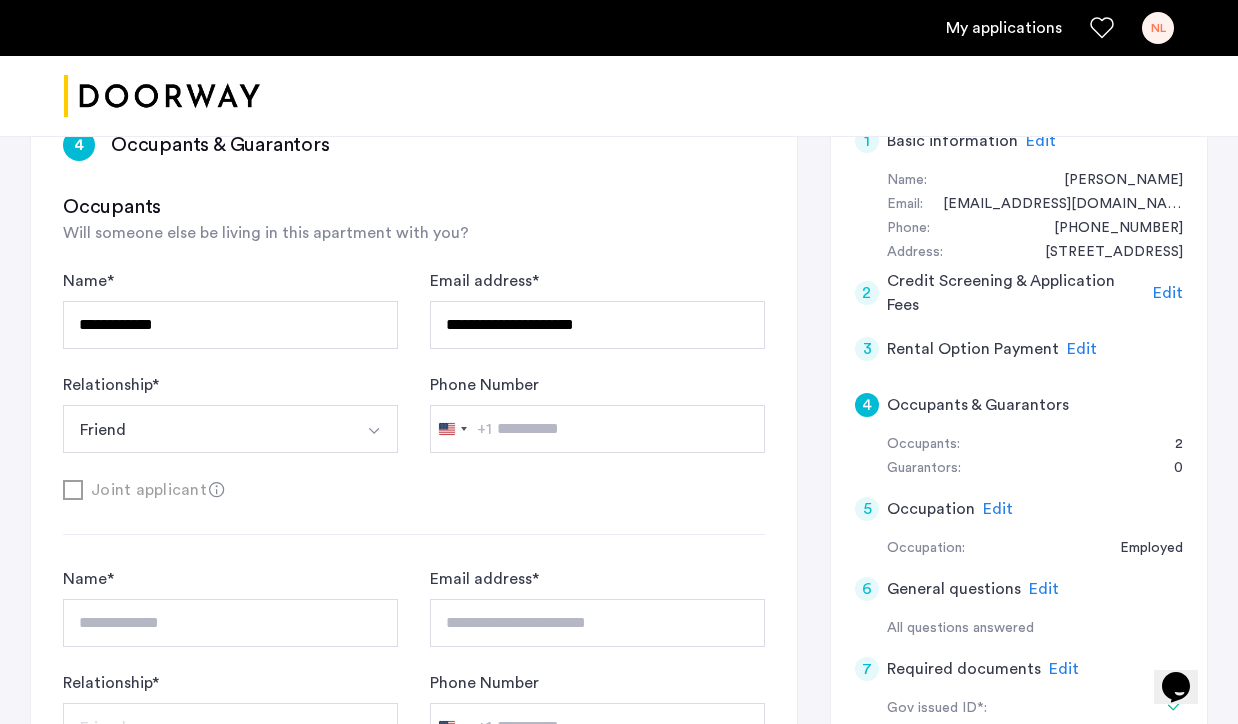 scroll, scrollTop: 815, scrollLeft: 0, axis: vertical 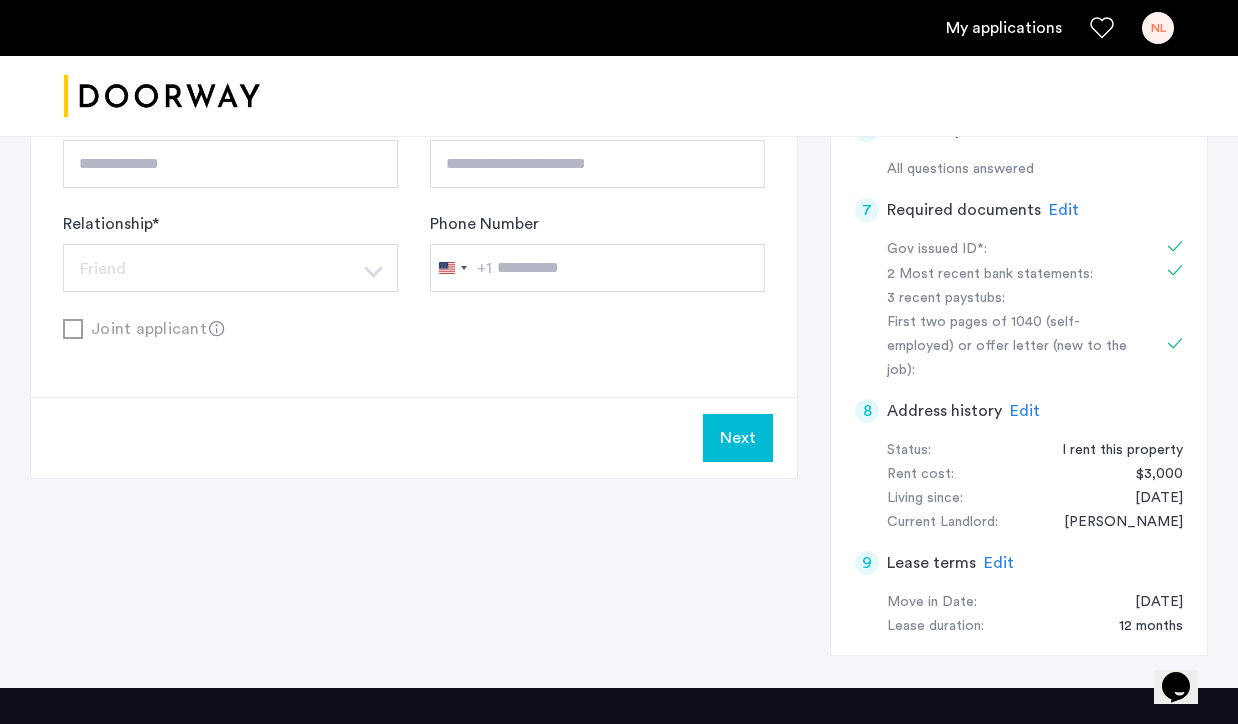 click on "Next" 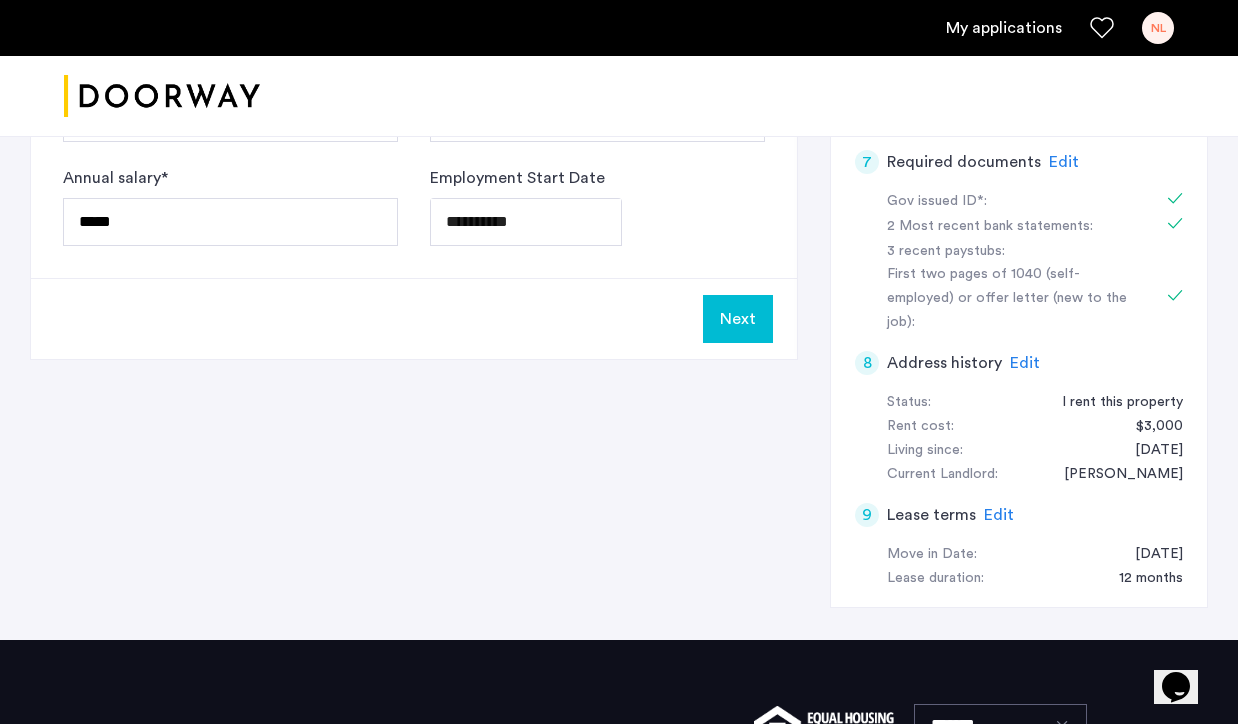 scroll, scrollTop: 0, scrollLeft: 0, axis: both 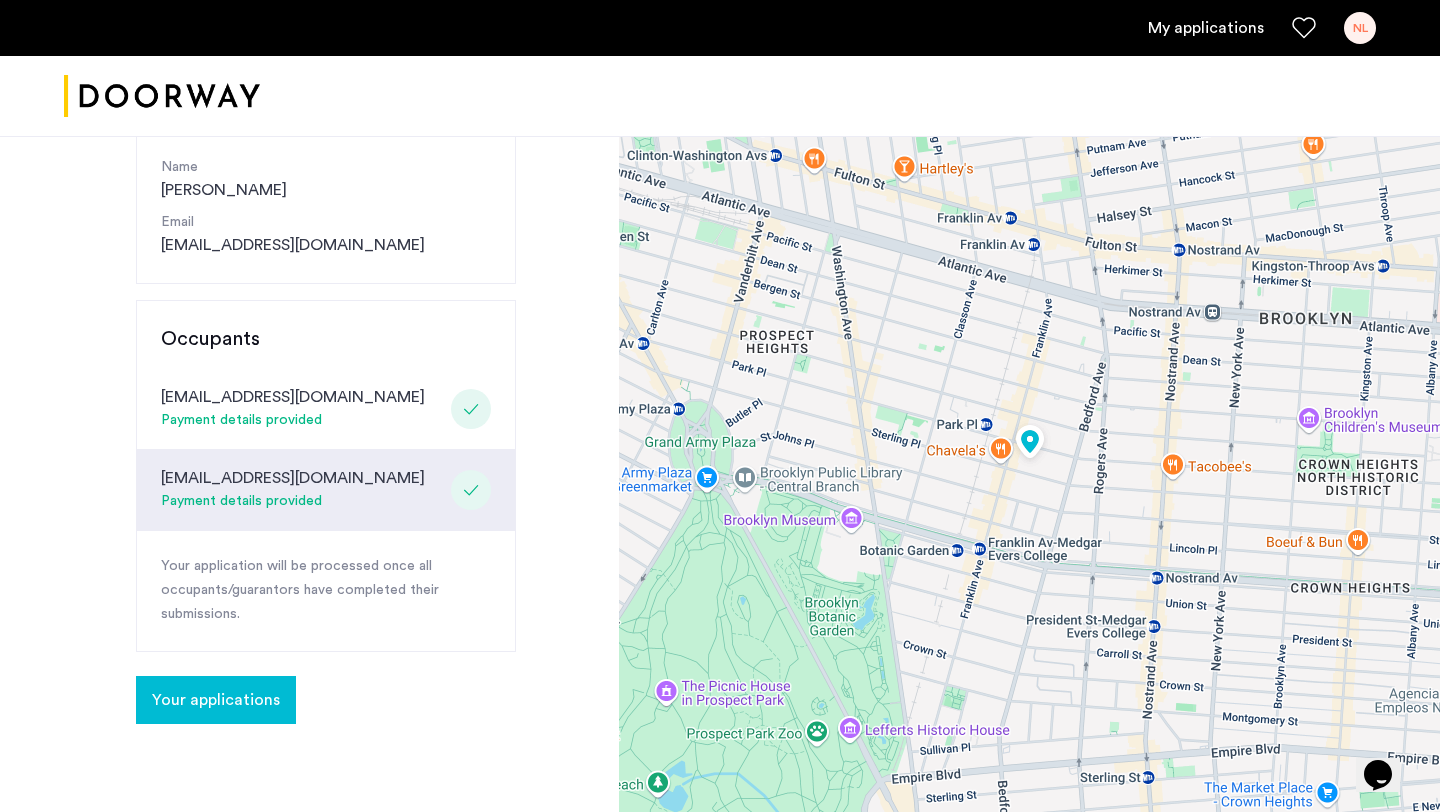 click on "Payment details provided" 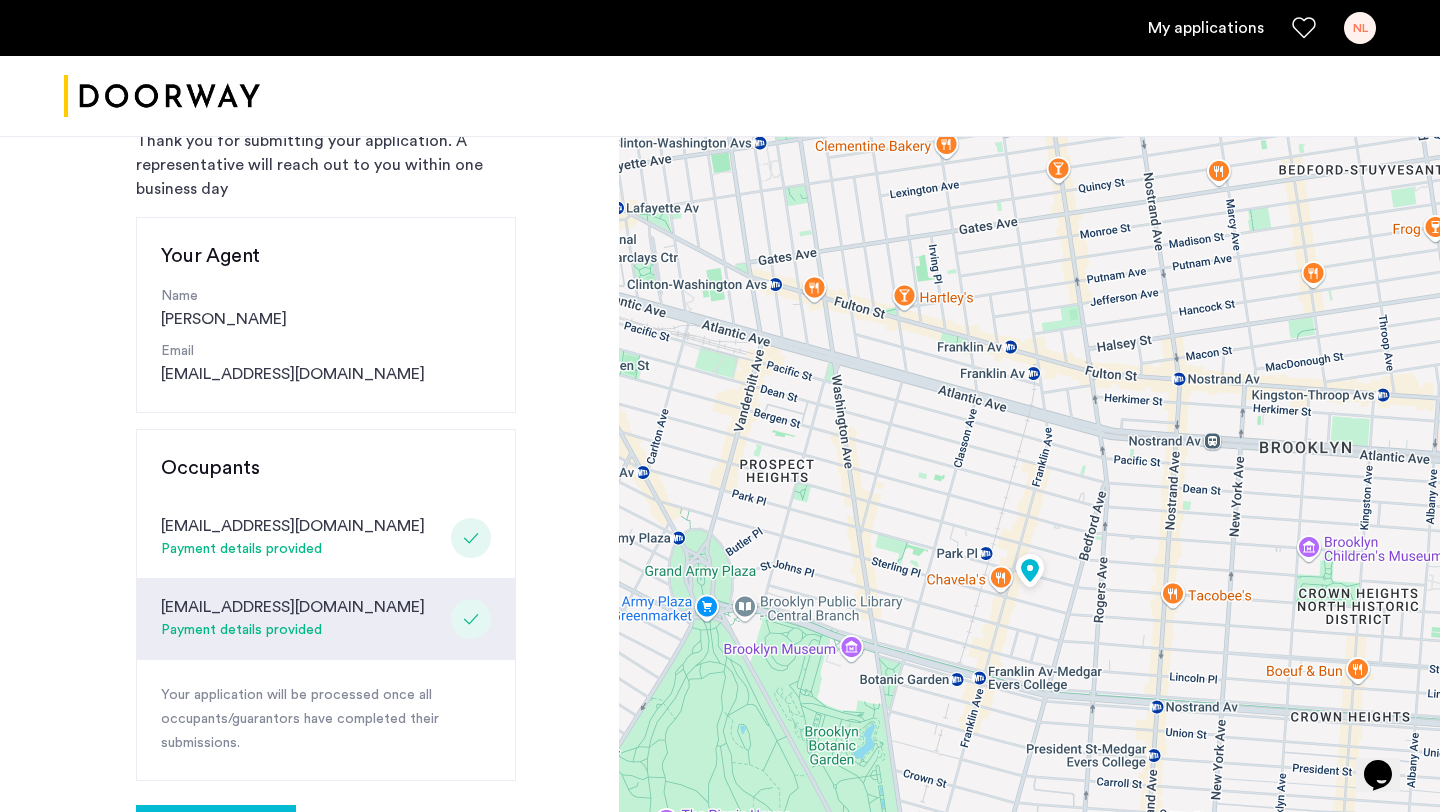 scroll, scrollTop: 0, scrollLeft: 0, axis: both 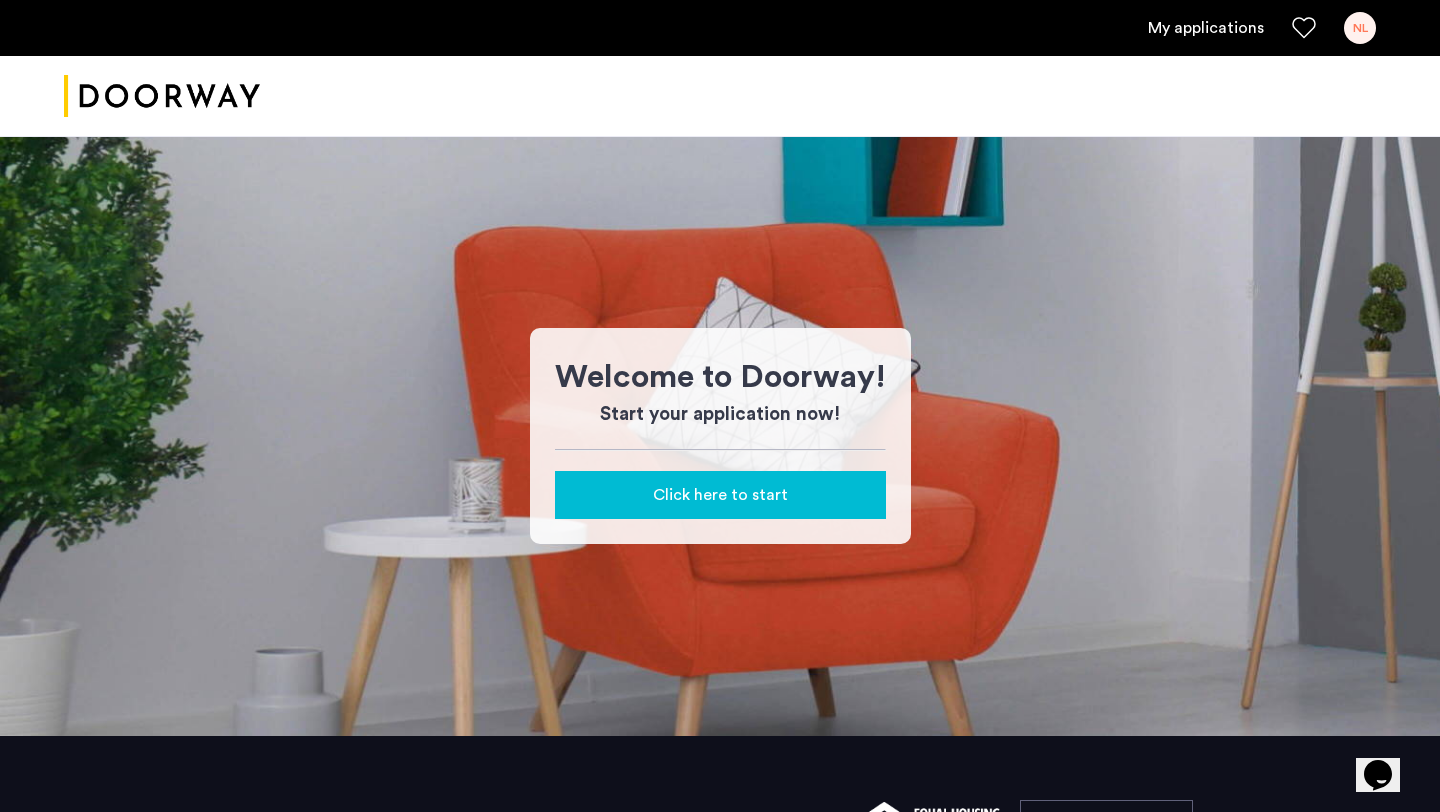 click on "My applications" at bounding box center (1206, 28) 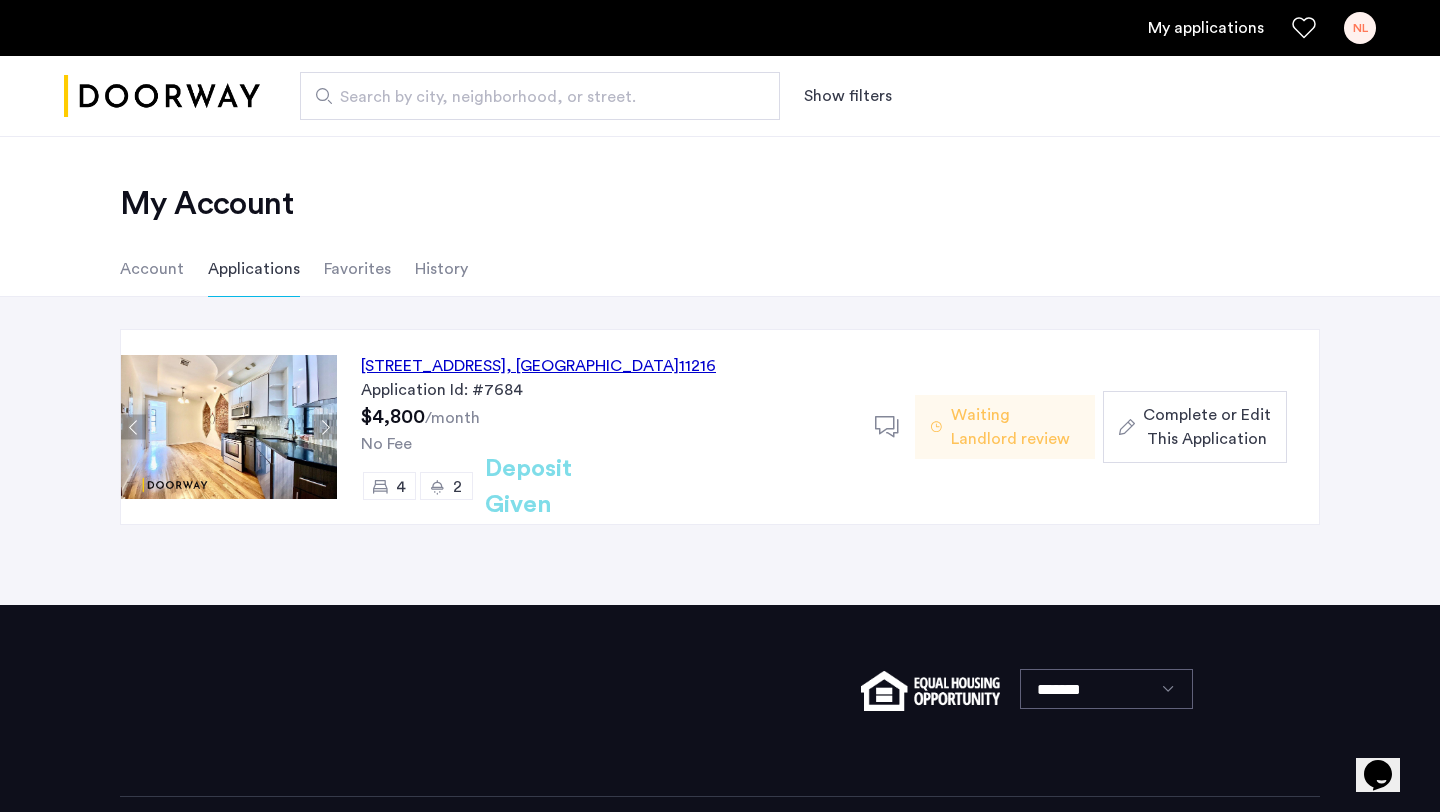 click on "Complete or Edit This Application" 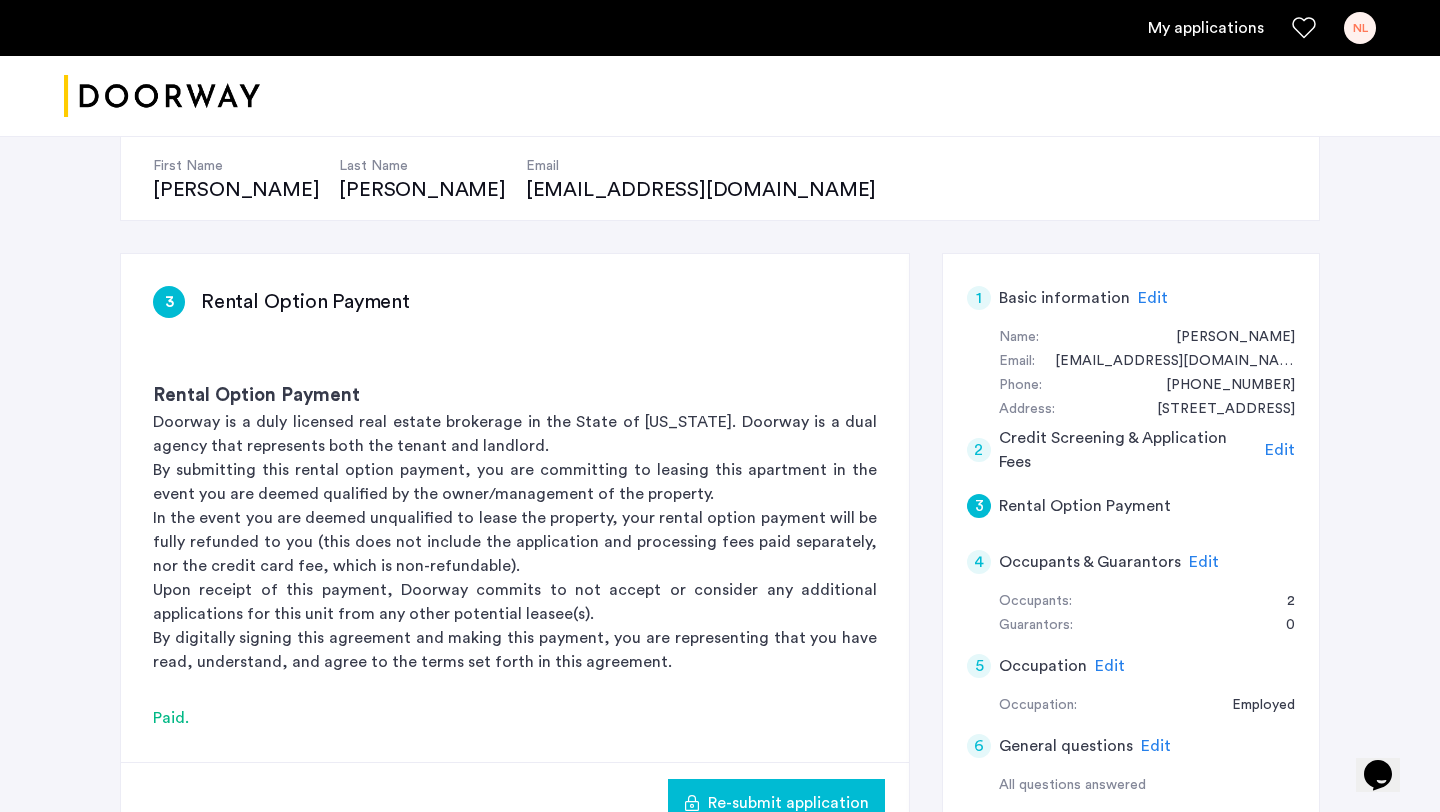 scroll, scrollTop: 358, scrollLeft: 0, axis: vertical 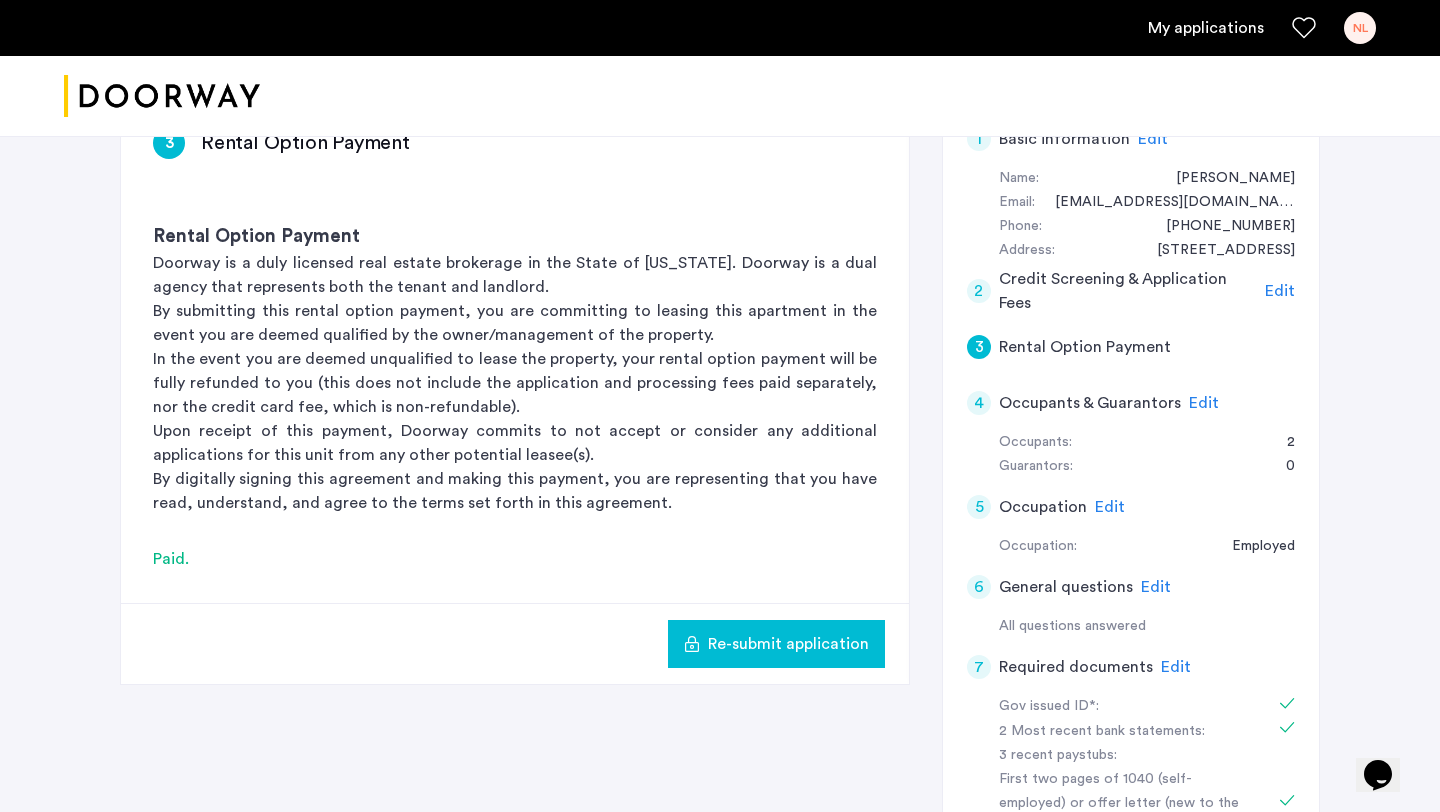 click on "Occupants:" 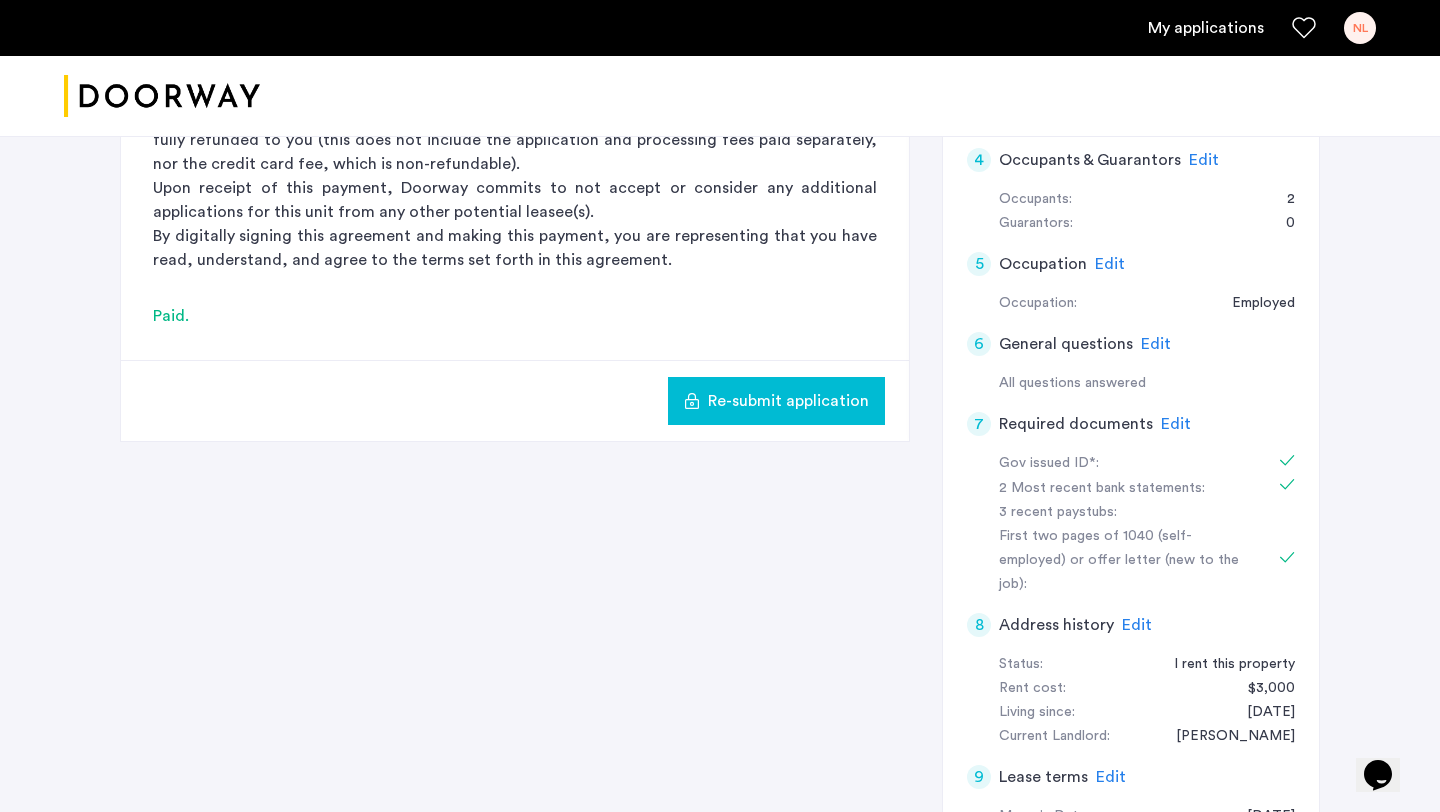 scroll, scrollTop: 551, scrollLeft: 0, axis: vertical 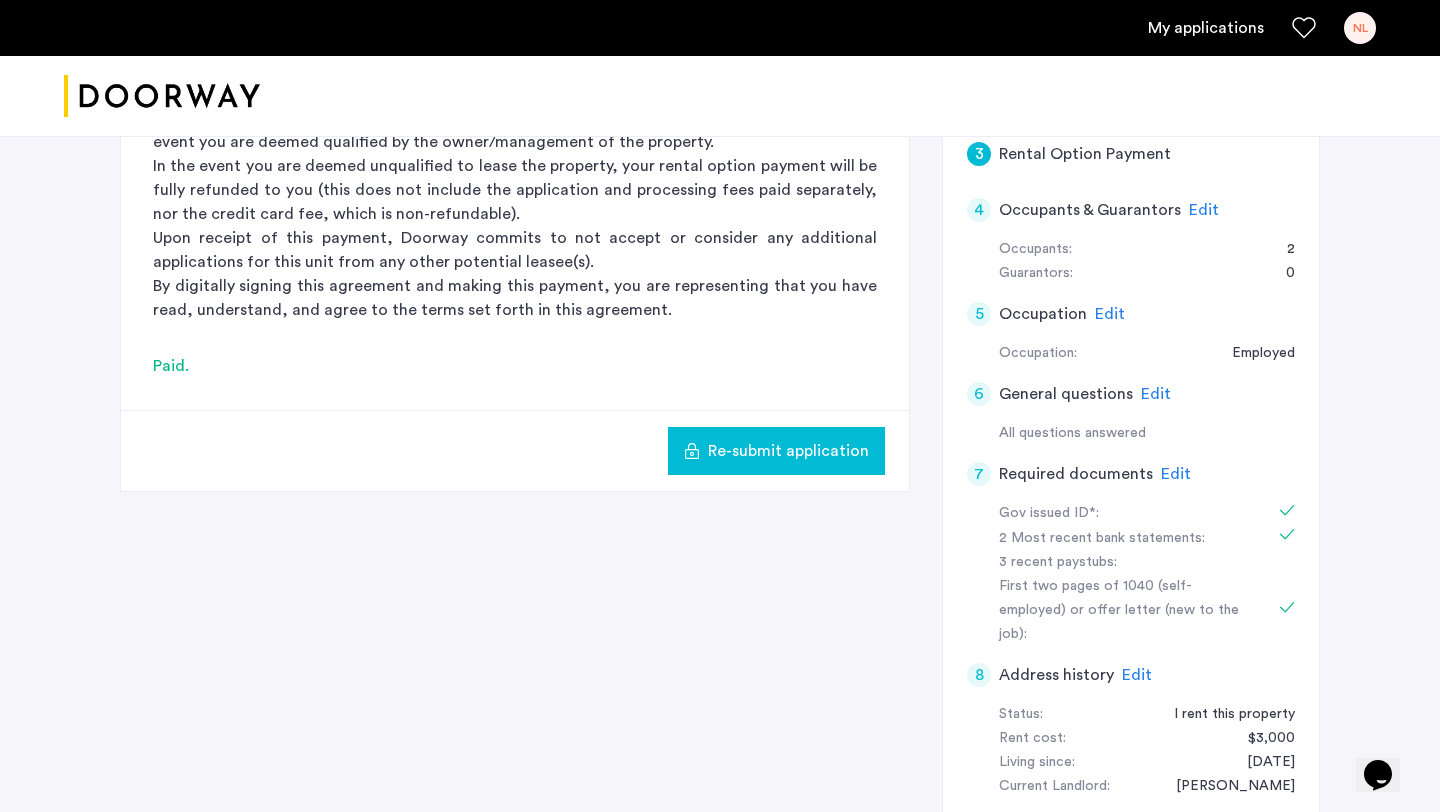click on "Edit" 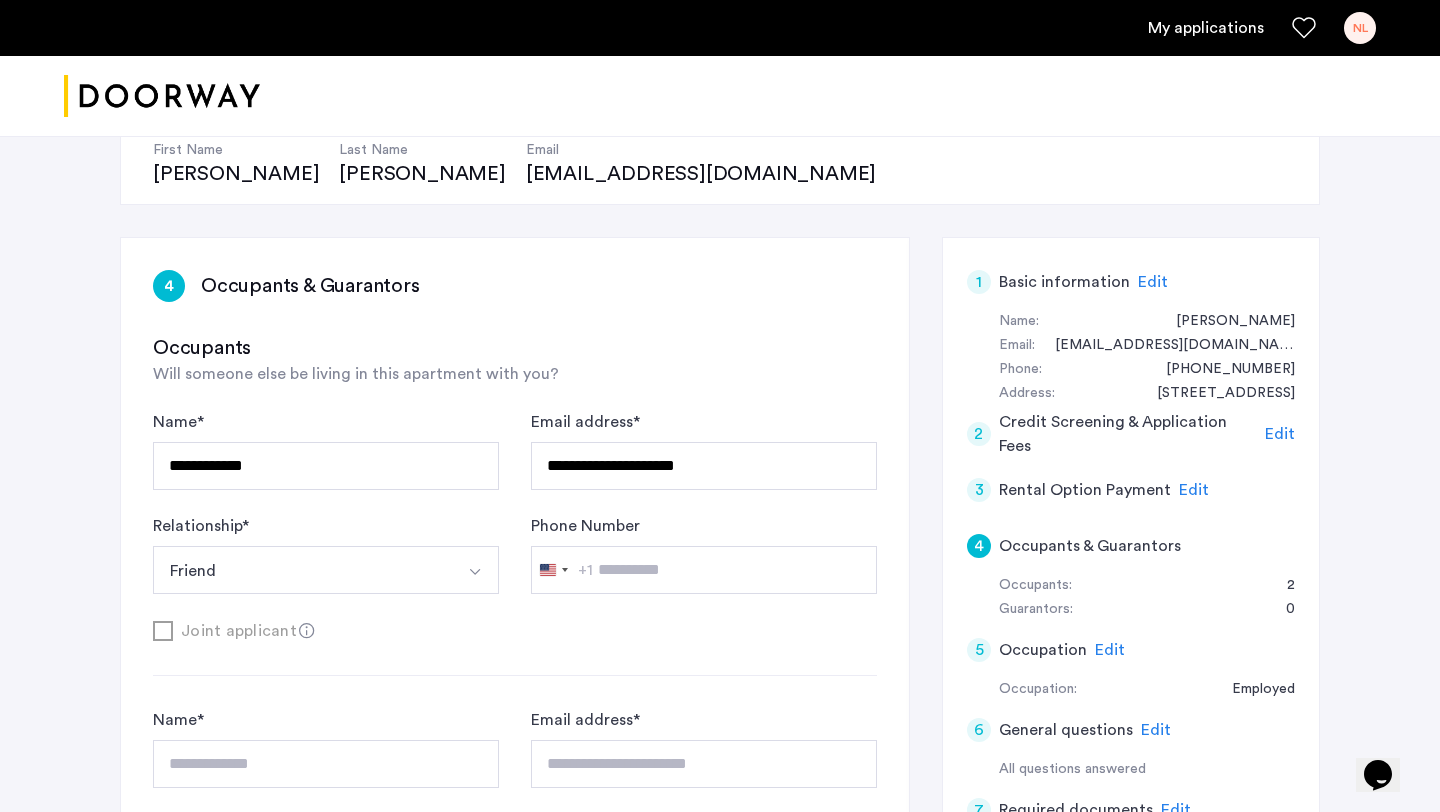 scroll, scrollTop: 222, scrollLeft: 0, axis: vertical 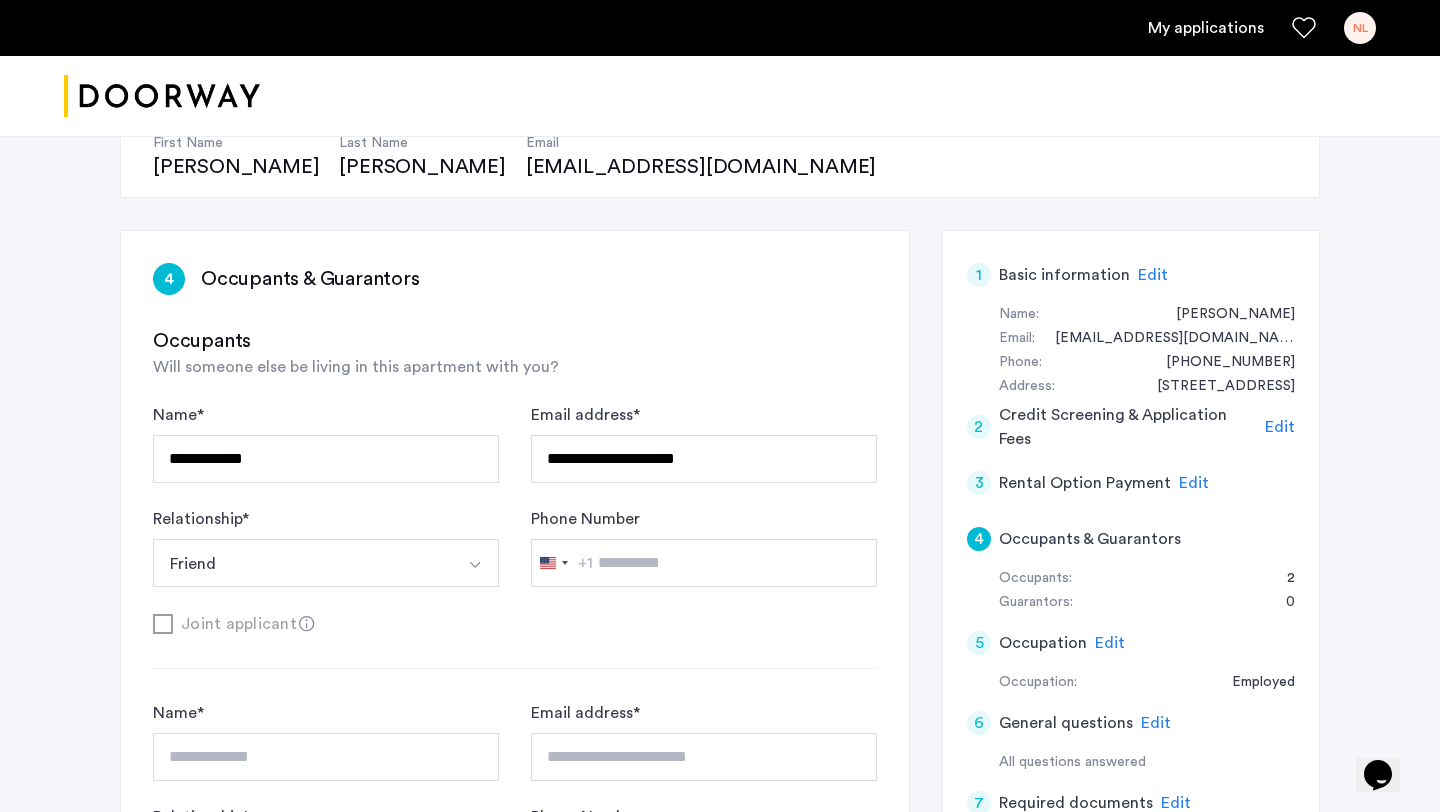 click on "Edit" 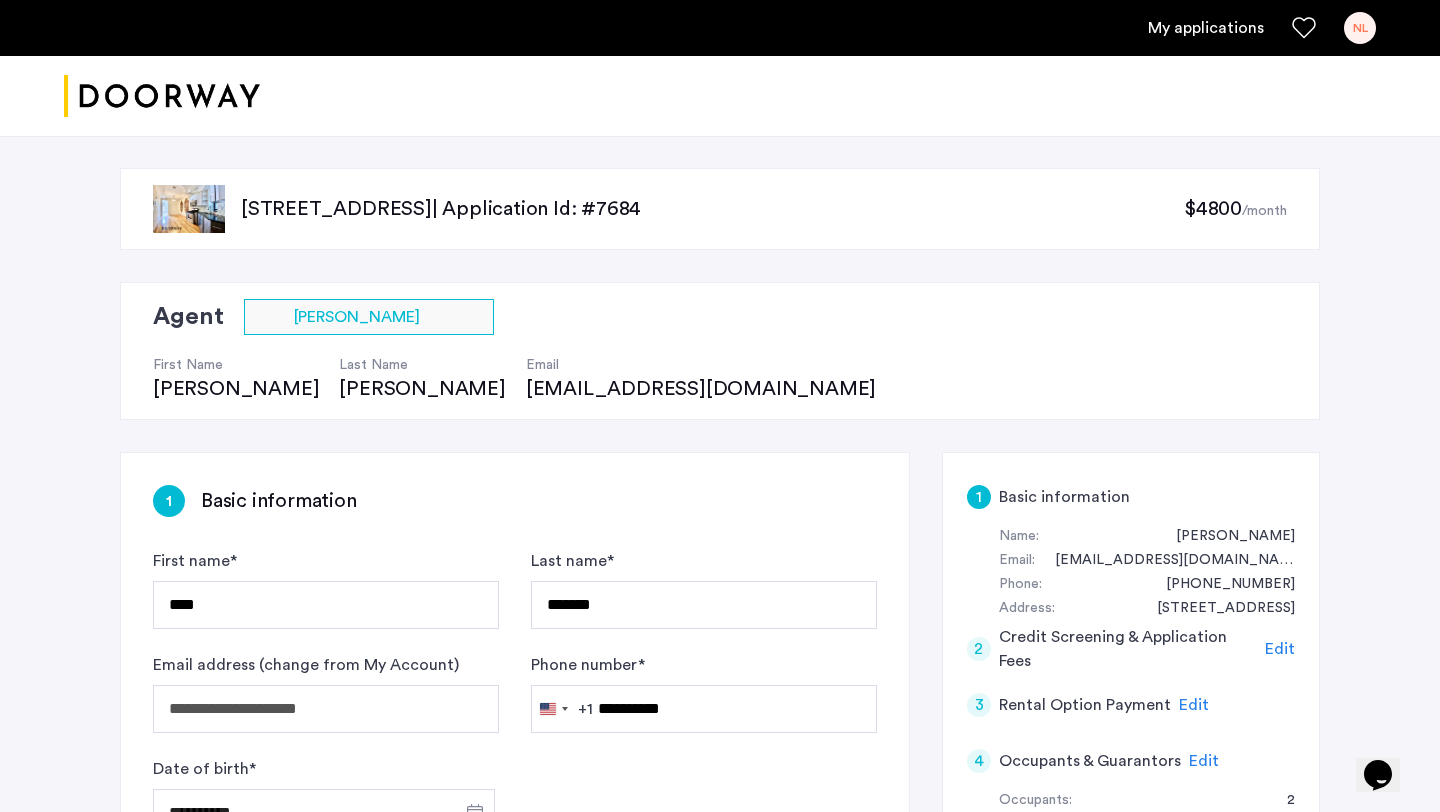 scroll, scrollTop: 142, scrollLeft: 0, axis: vertical 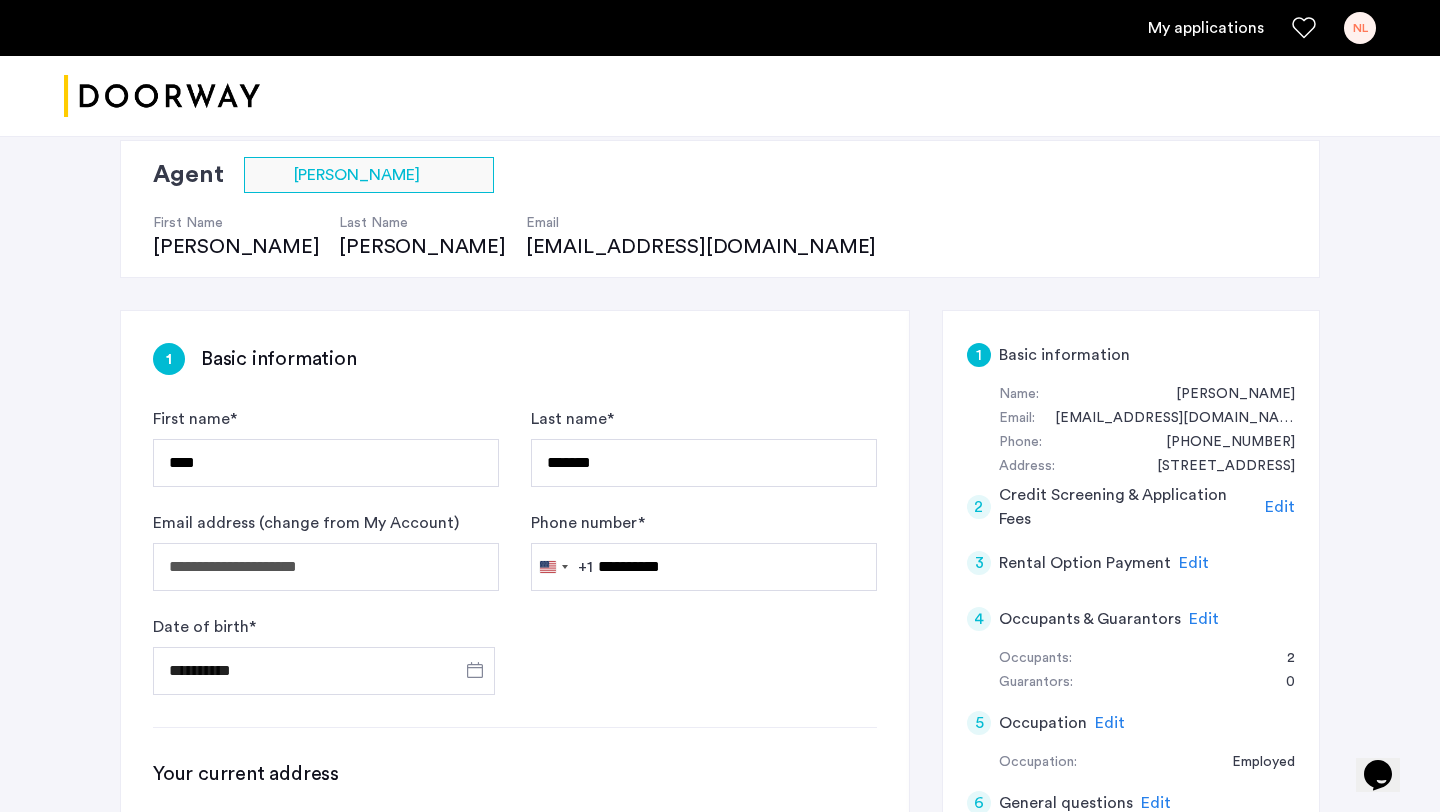 click on "Edit" 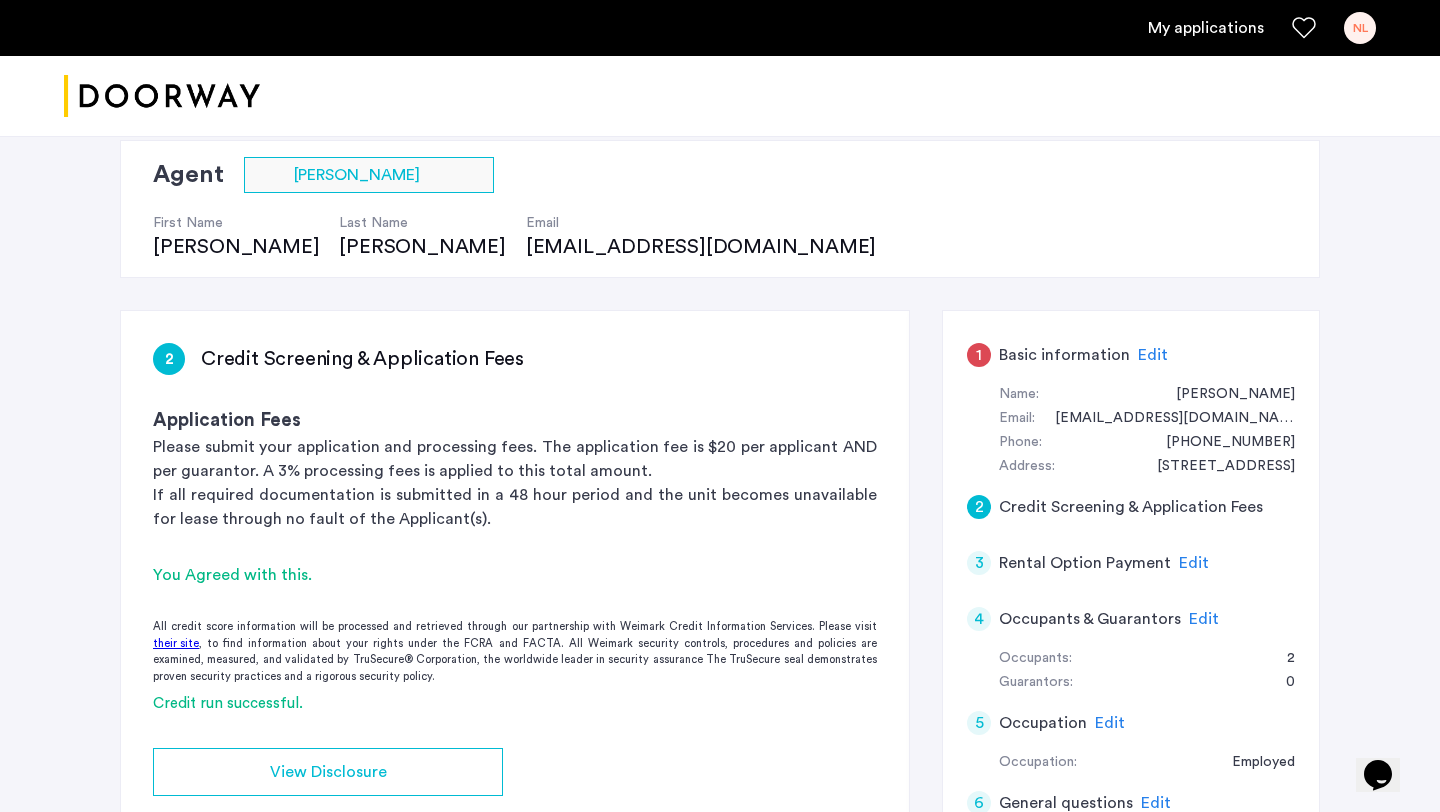 scroll, scrollTop: 385, scrollLeft: 0, axis: vertical 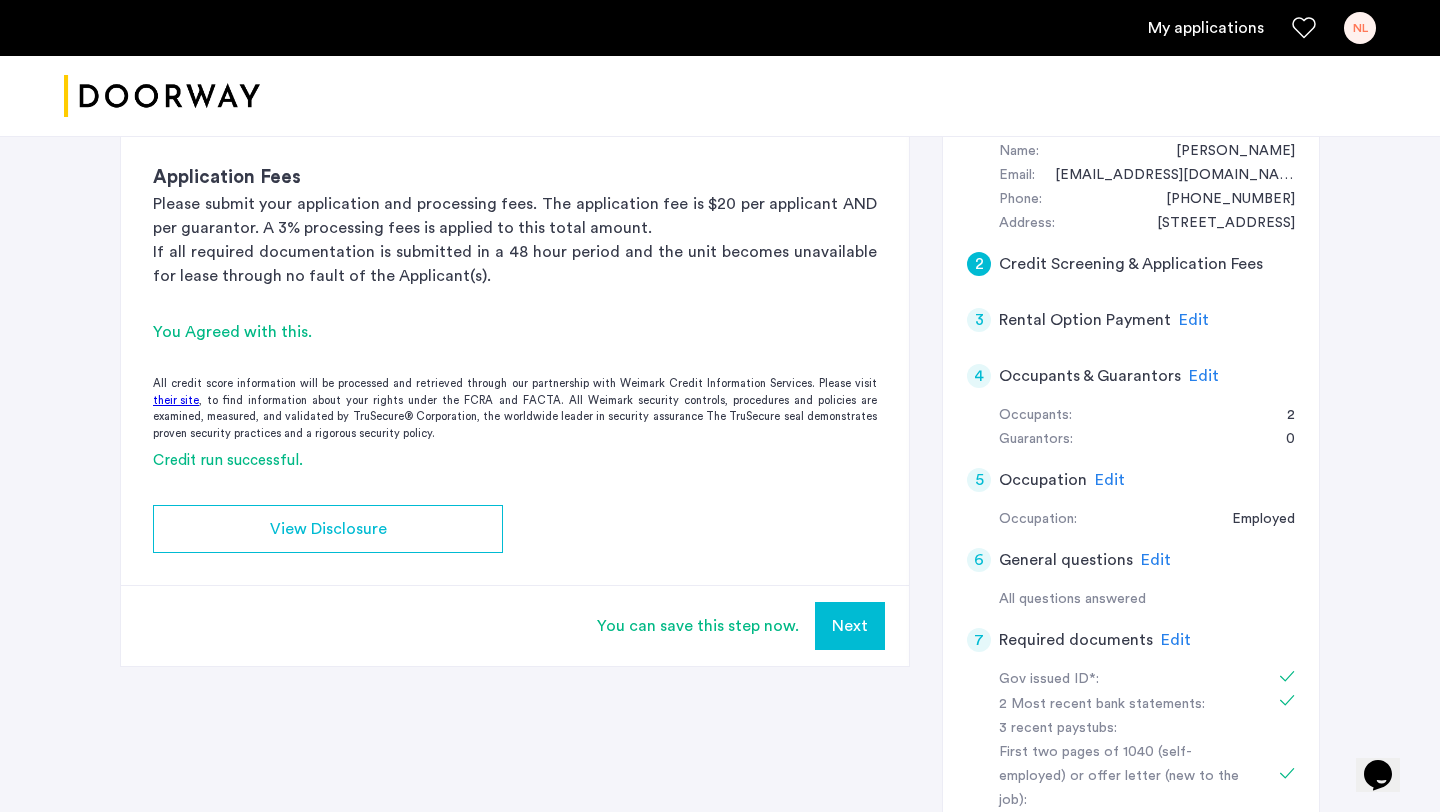 click on "Edit" 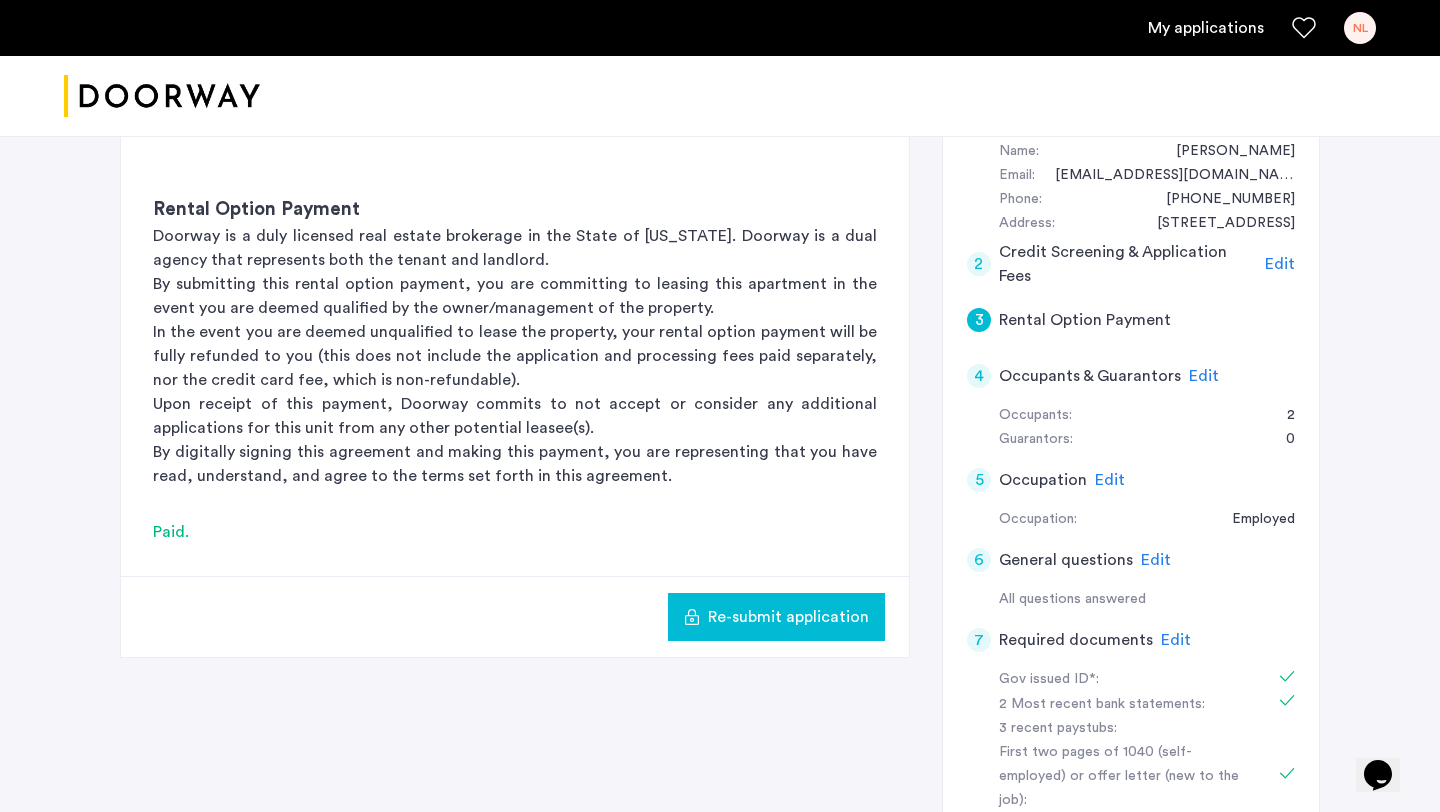 click on "Edit" 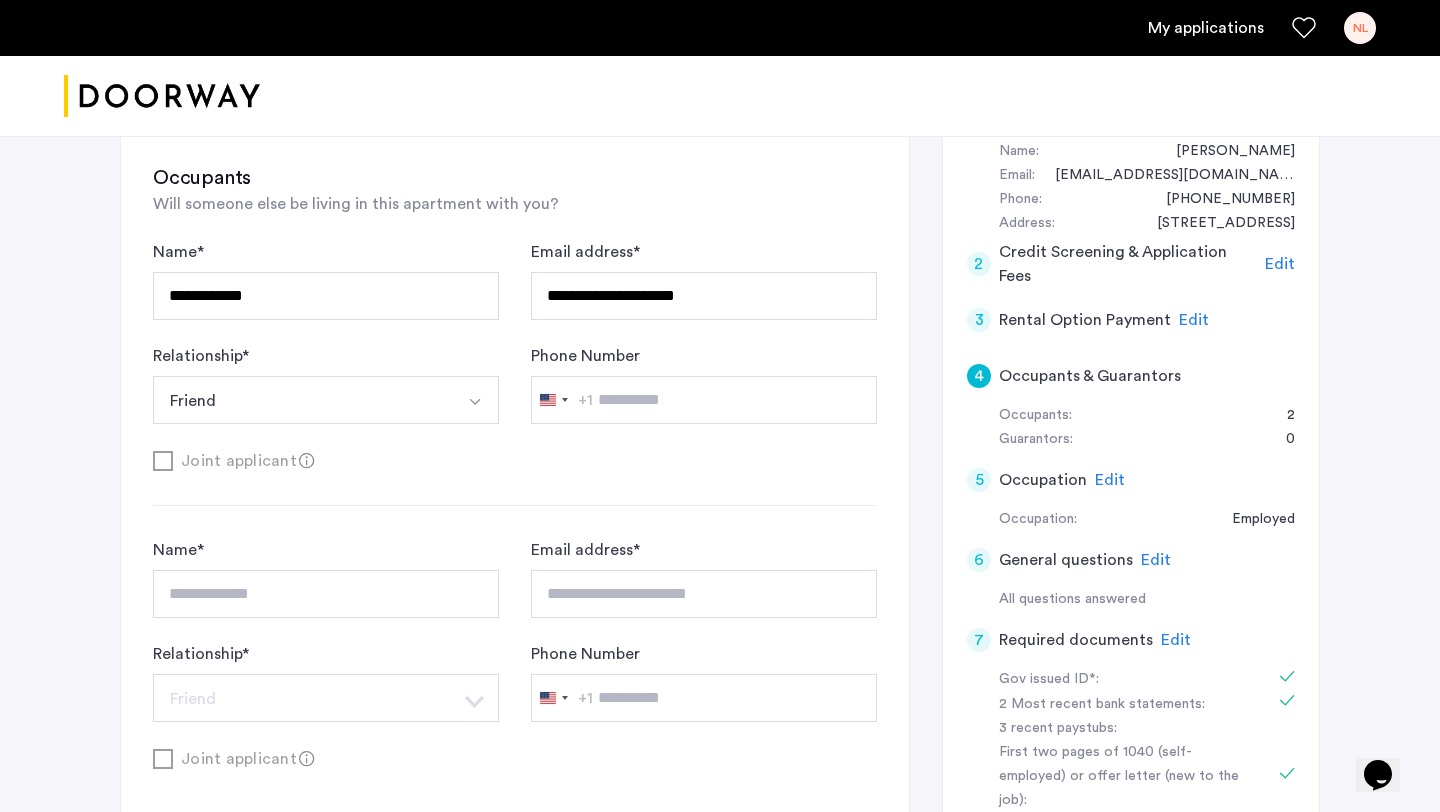 click on "United States +1 +1 244 results found Afghanistan +93 Åland Islands +358 Albania +355 Algeria +213 American Samoa +1 Andorra +376 Angola +244 Anguilla +1 Antigua & Barbuda +1 Argentina +54 Armenia +374 Aruba +297 Ascension Island +247 Australia +61 Austria +43 Azerbaijan +994 Bahamas +1 Bahrain +973 Bangladesh +880 Barbados +1 Belarus +375 Belgium +32 Belize +501 Benin +229 Bermuda +1 Bhutan +975 Bolivia +591 Bosnia & Herzegovina +387 Botswana +267 Brazil +55 British Indian Ocean Territory +246 British Virgin Islands +1 Brunei +673 Bulgaria +359 Burkina Faso +226 Burundi +257 Cambodia +855 Cameroon +237 Canada +1 Cape Verde +238 Caribbean Netherlands +599 Cayman Islands +1 Central African Republic +236 Chad +235 Chile +56 China +86 Christmas Island +61 Cocos (Keeling) Islands +61 Colombia +57 Comoros +269 Congo - Brazzaville +242 Congo - Kinshasa +243 Cook Islands +682 Costa Rica +506 Côte d’Ivoire +225 Croatia +385 Cuba +53 Curaçao +599 Cyprus +357 Czechia +420 Denmark +45 Djibouti +253 Dominica +1 +1" 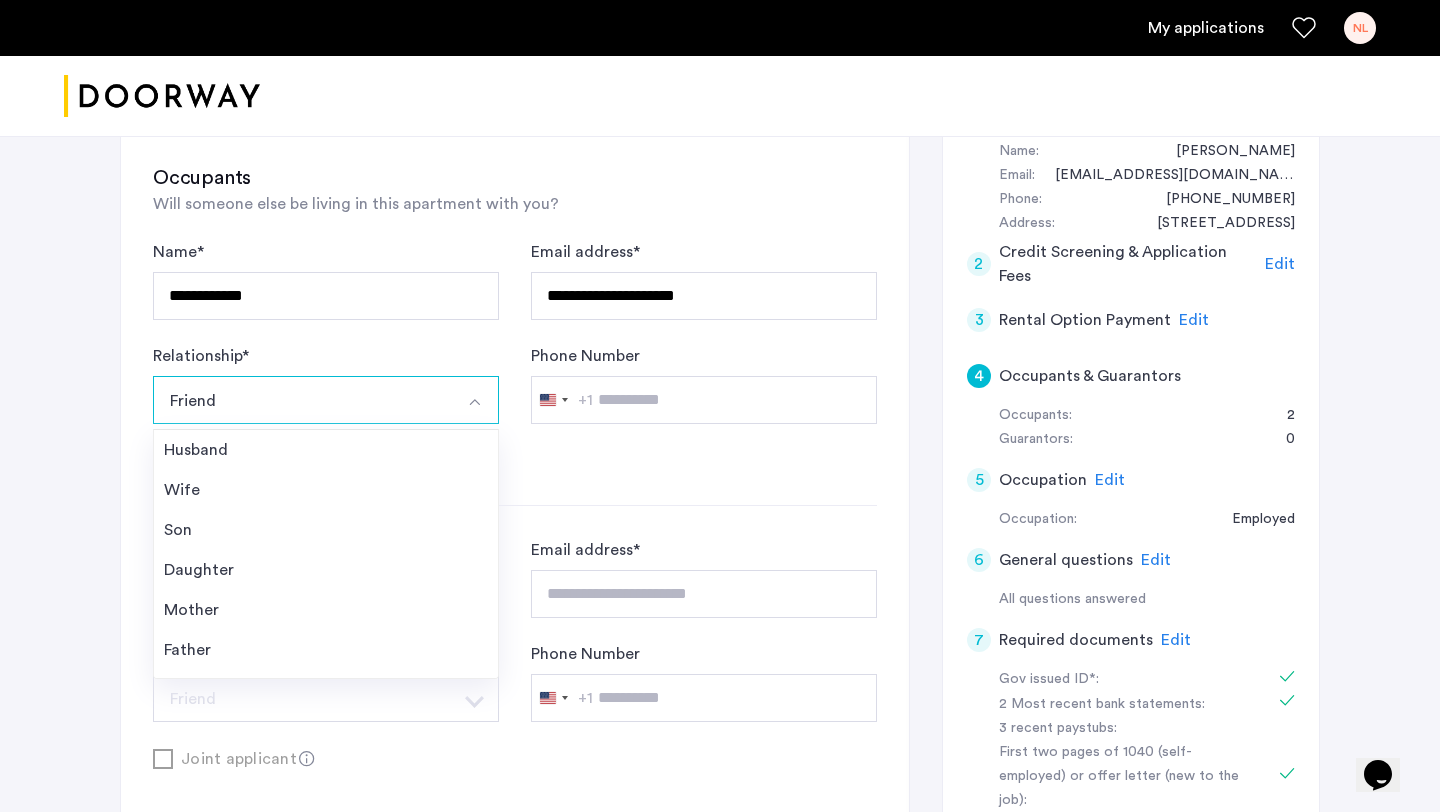 click on "Relationship  * ****** Friend Husband Wife Son Daughter Mother Father Friend Other" 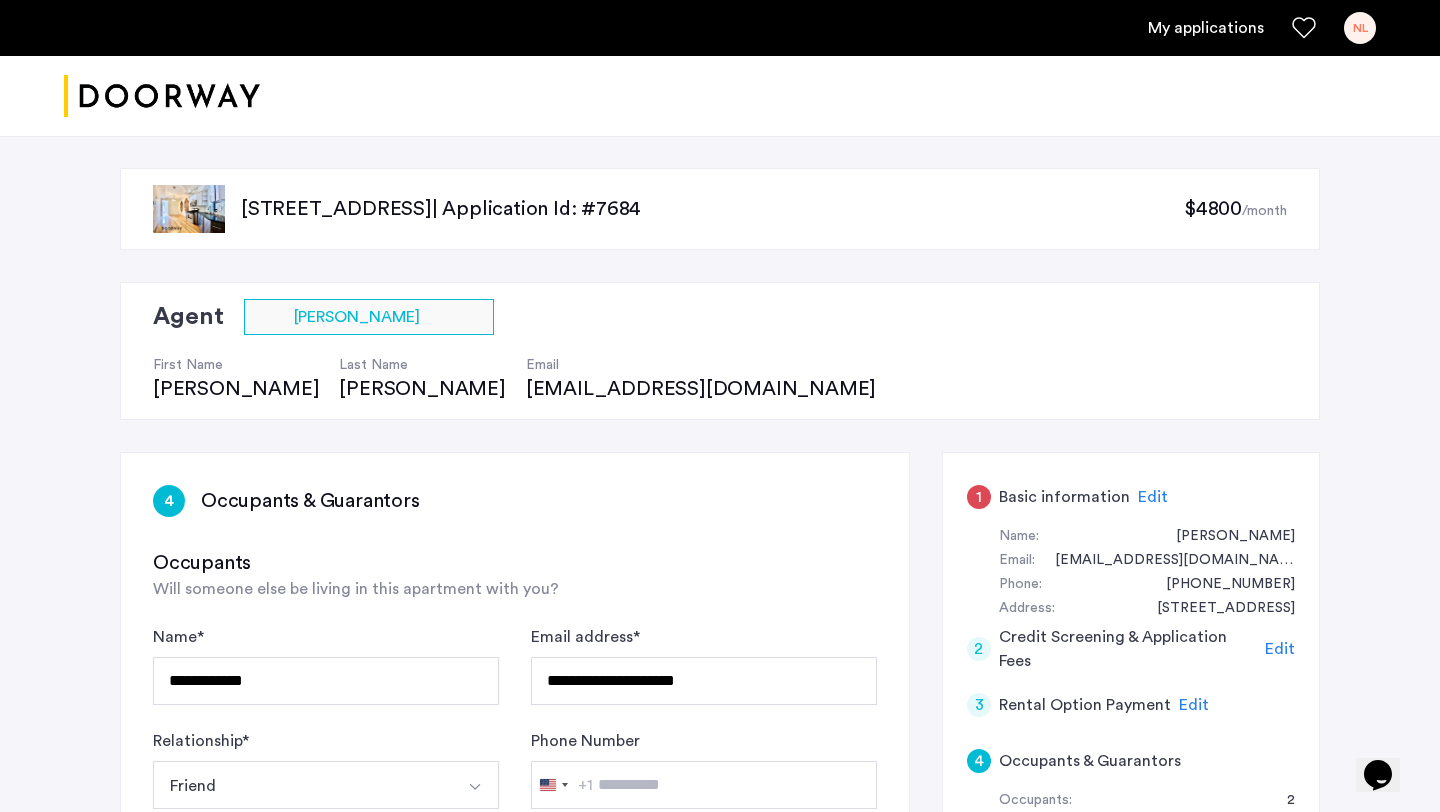 scroll, scrollTop: 193, scrollLeft: 0, axis: vertical 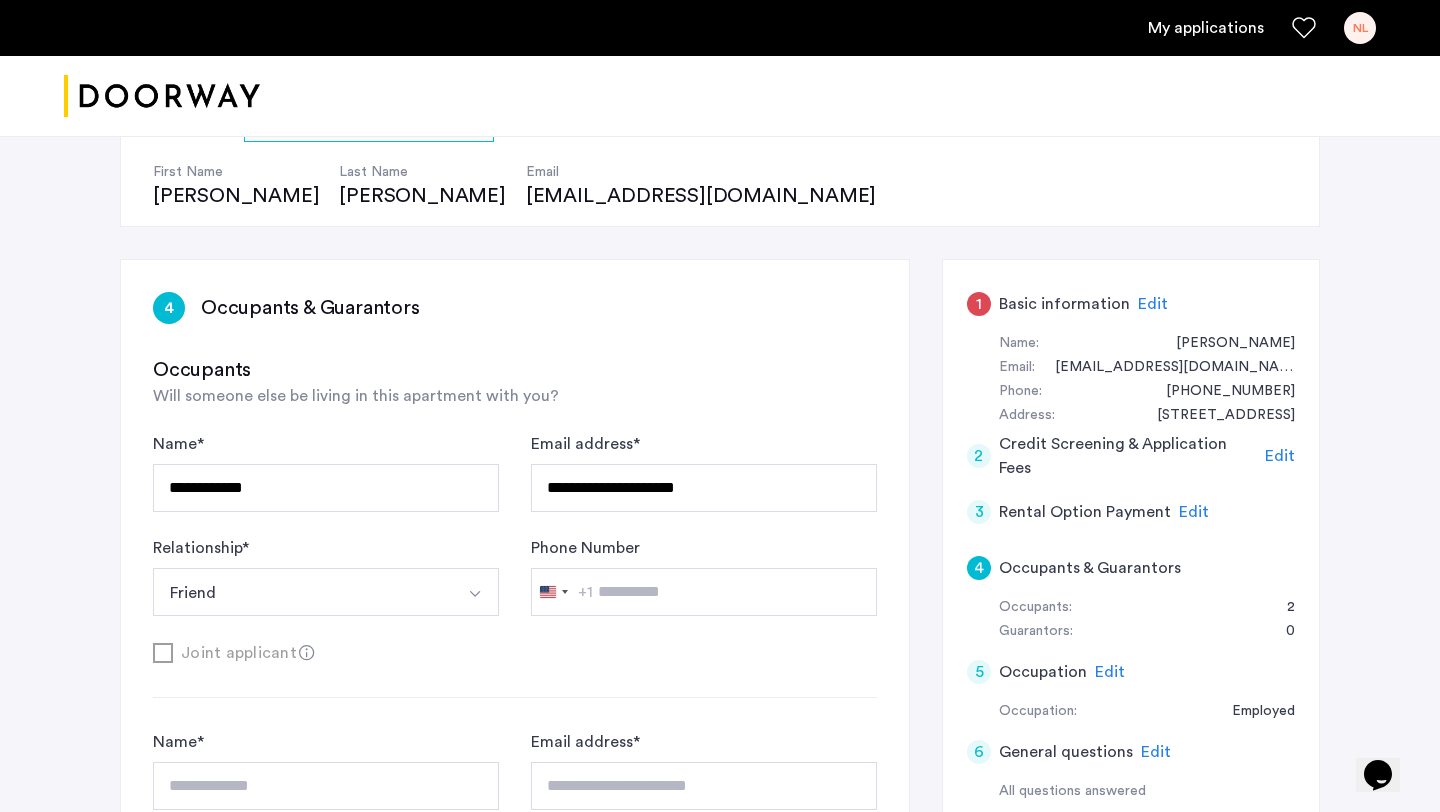 click on "Edit" 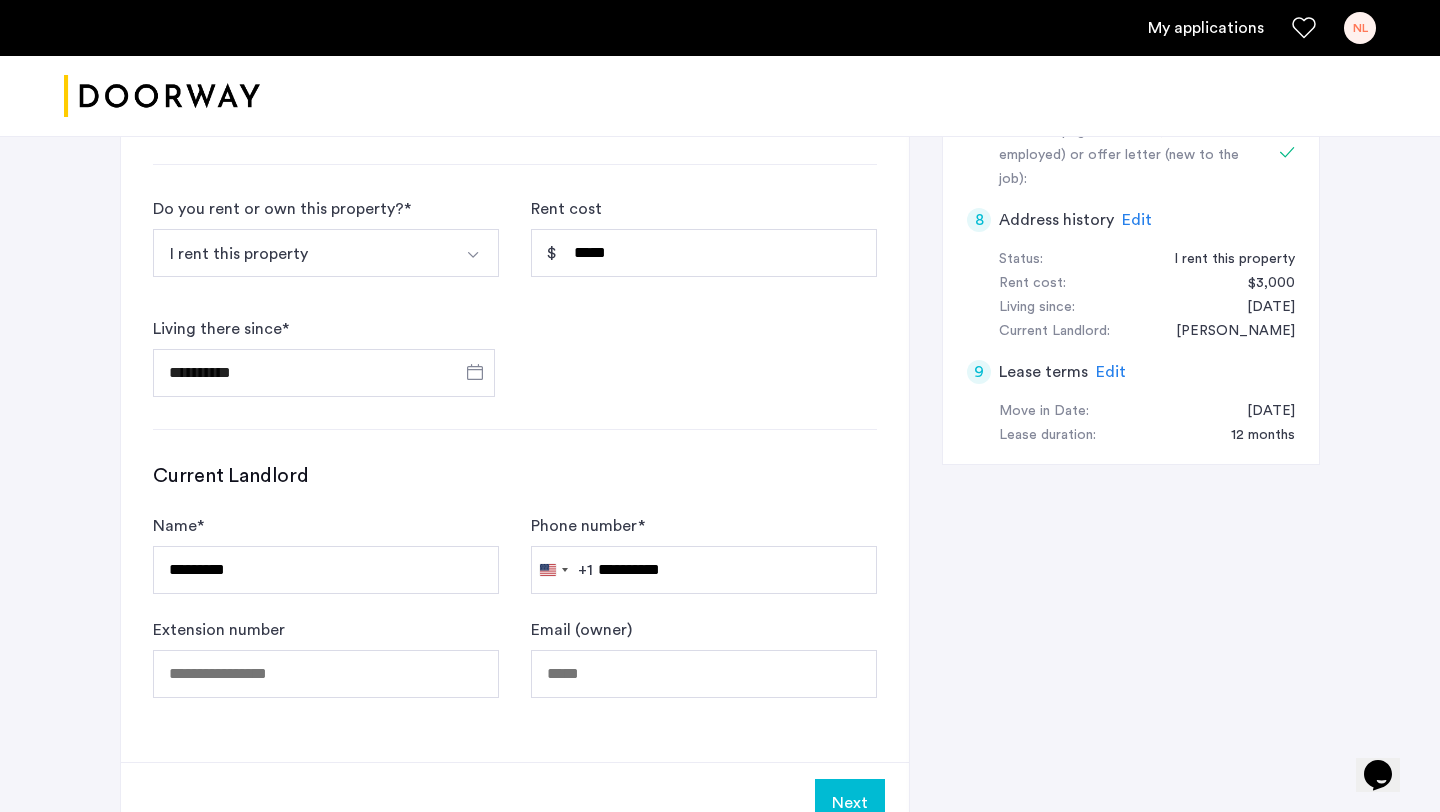 scroll, scrollTop: 1083, scrollLeft: 0, axis: vertical 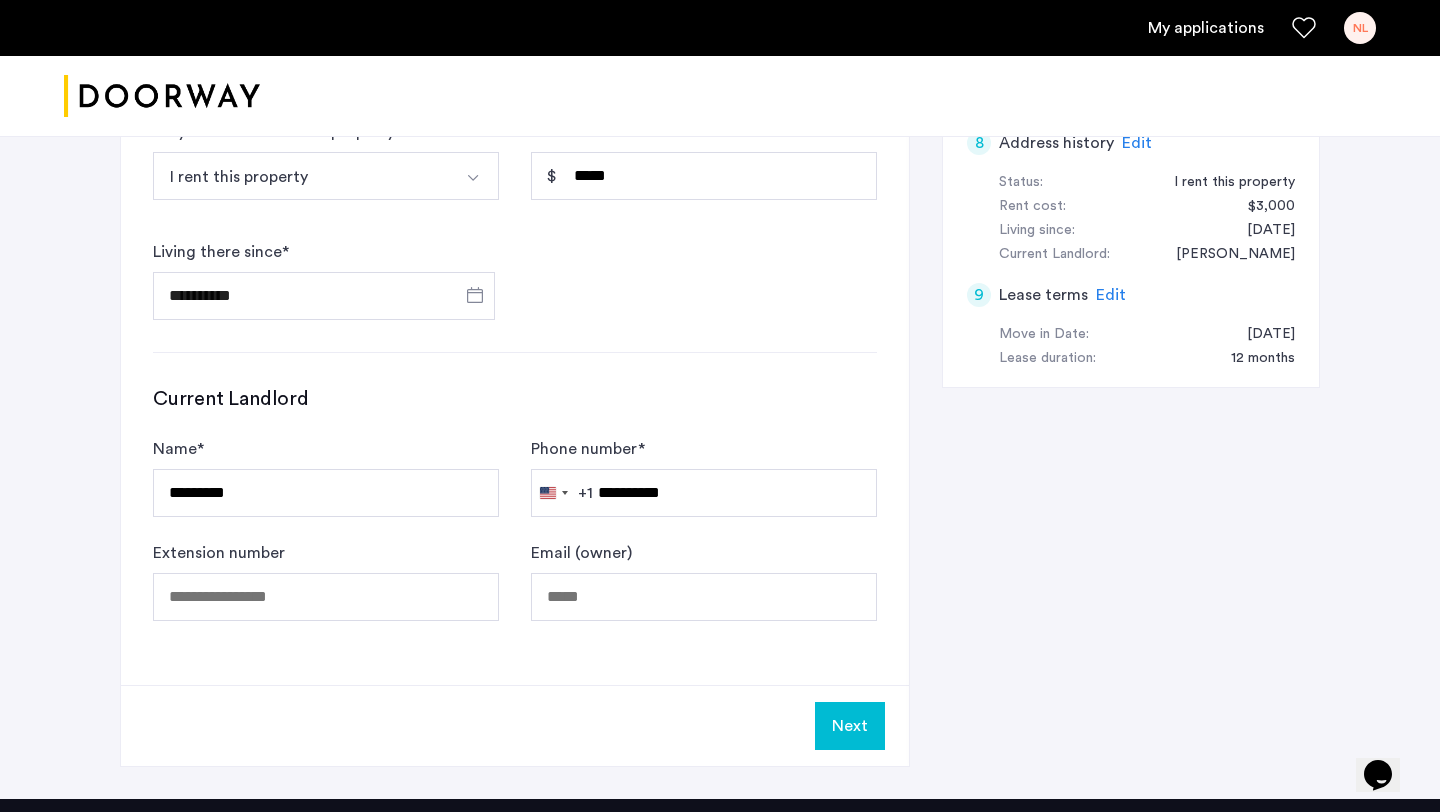 click on "Next" 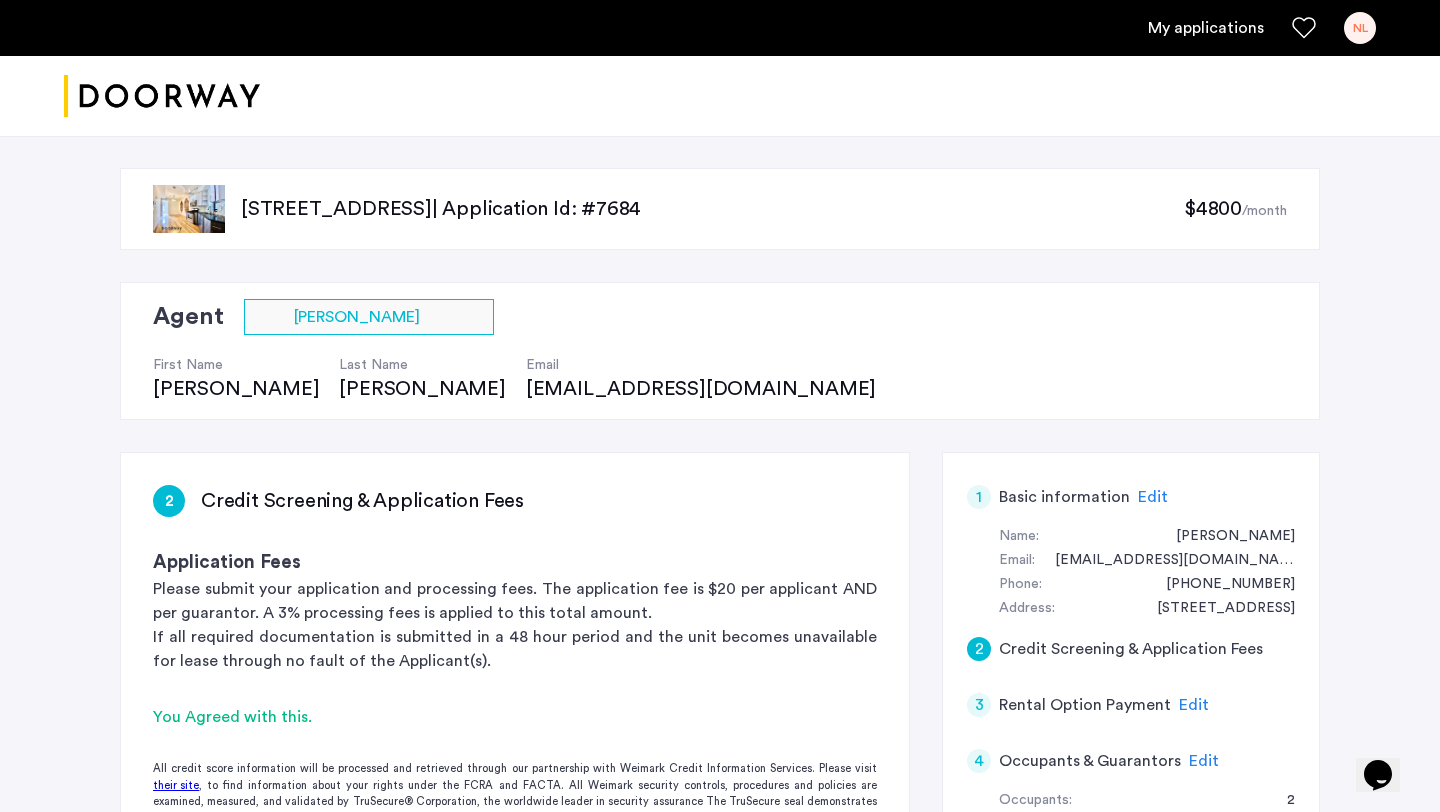 scroll, scrollTop: 249, scrollLeft: 0, axis: vertical 